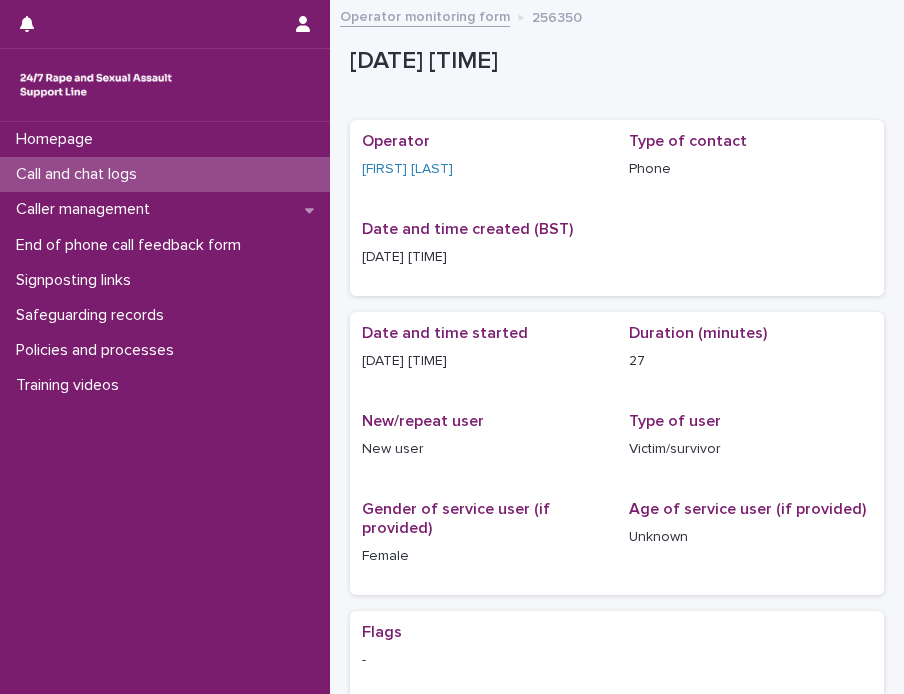 scroll, scrollTop: 0, scrollLeft: 0, axis: both 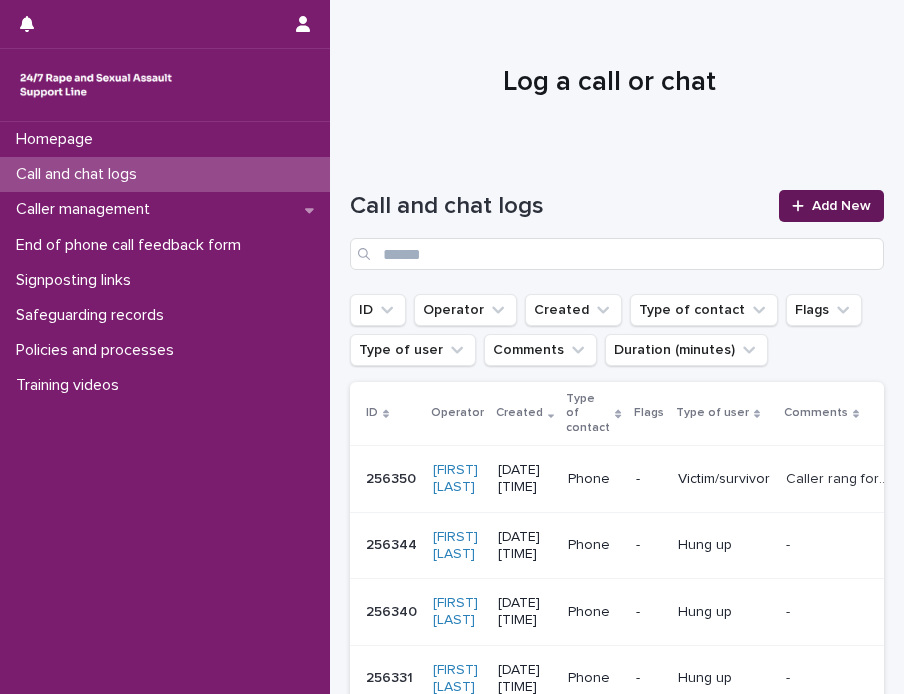 click on "Add New" at bounding box center [841, 206] 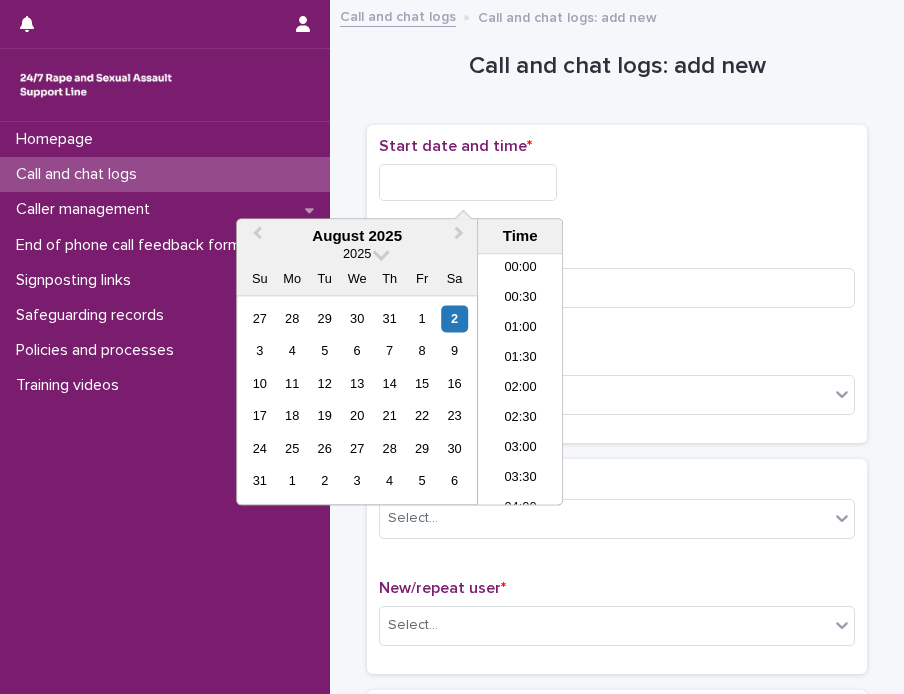scroll, scrollTop: 10, scrollLeft: 0, axis: vertical 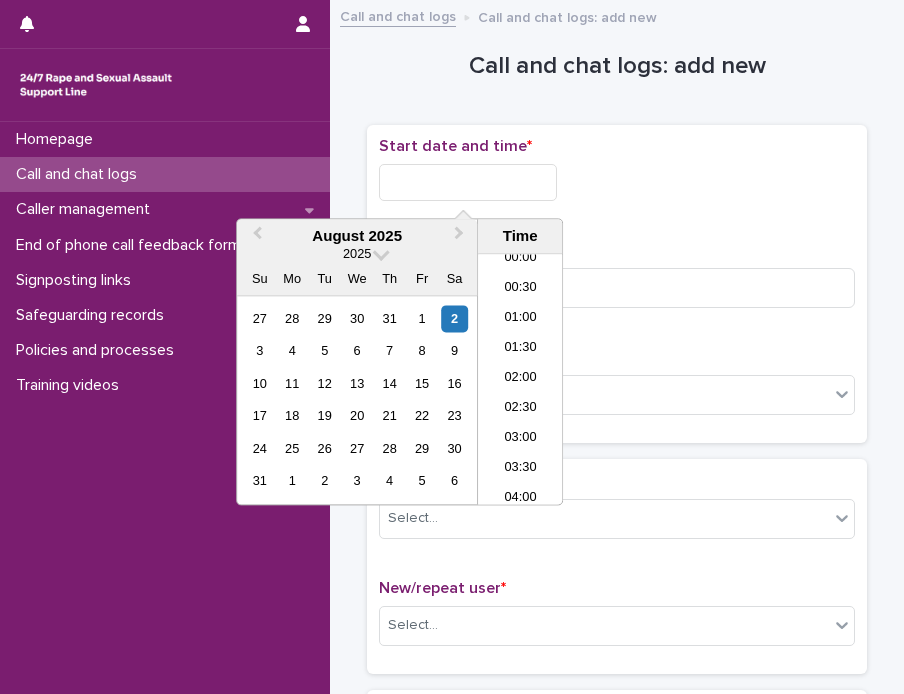 click at bounding box center [468, 182] 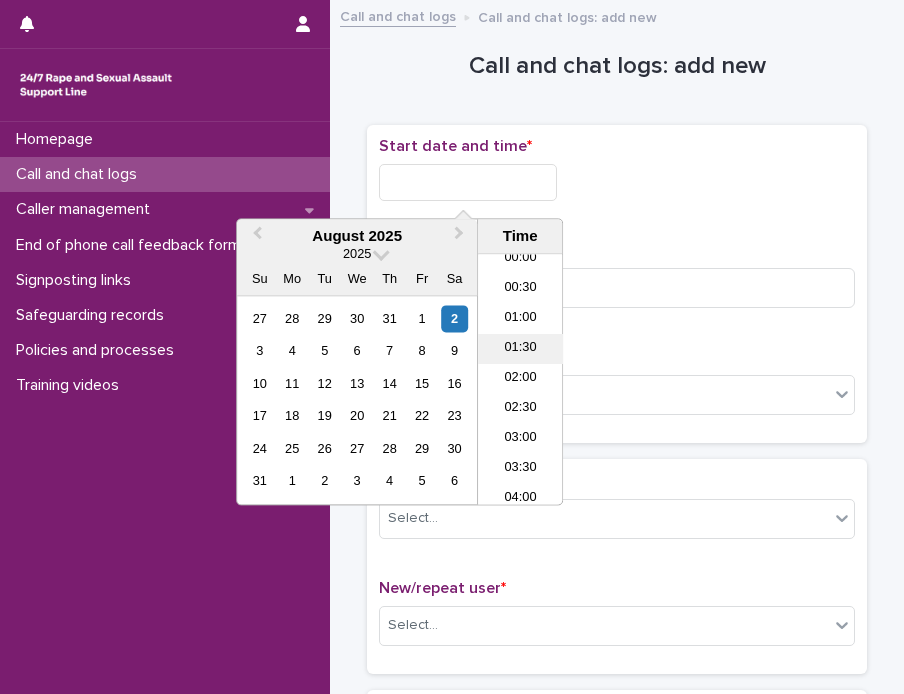 click on "01:30" at bounding box center [520, 350] 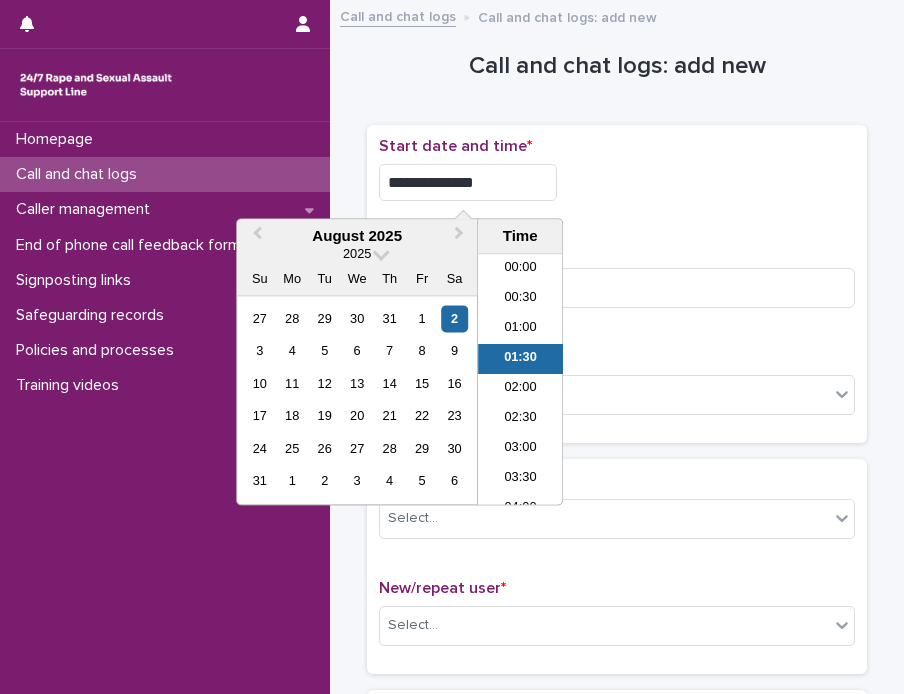 click on "**********" at bounding box center (468, 182) 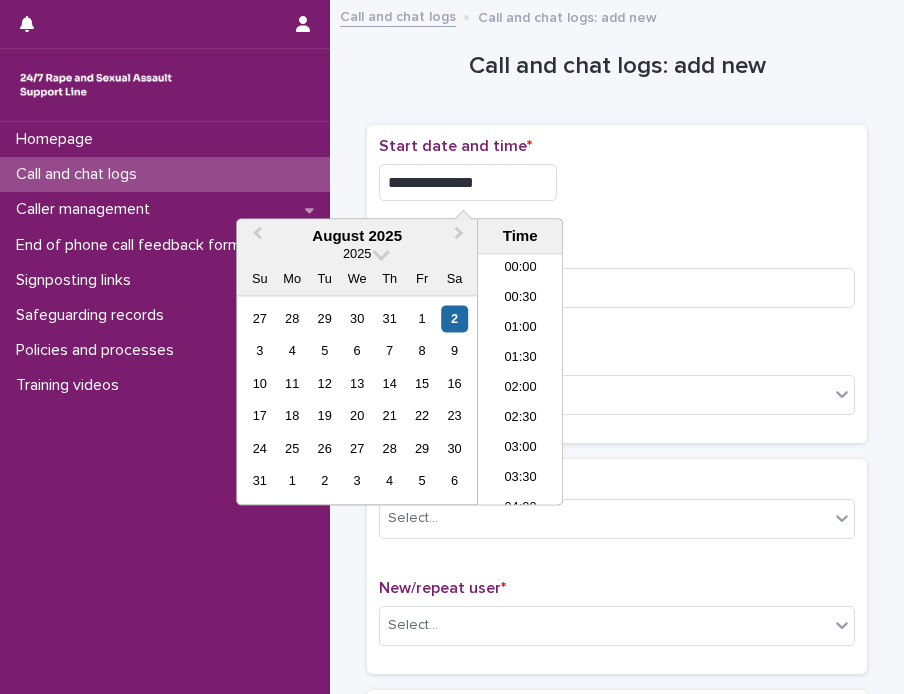 type on "**********" 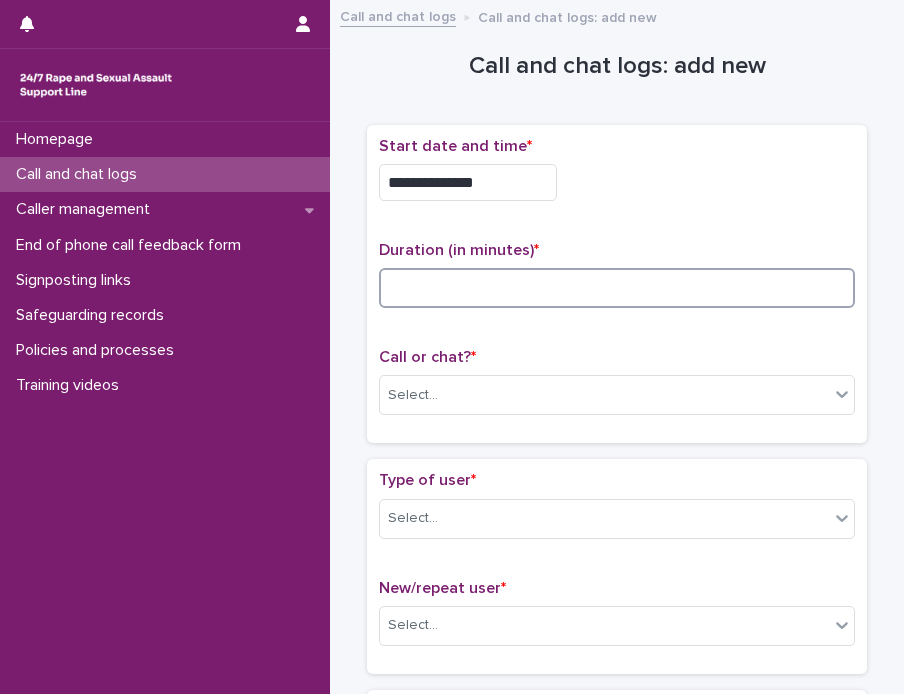 click at bounding box center [617, 288] 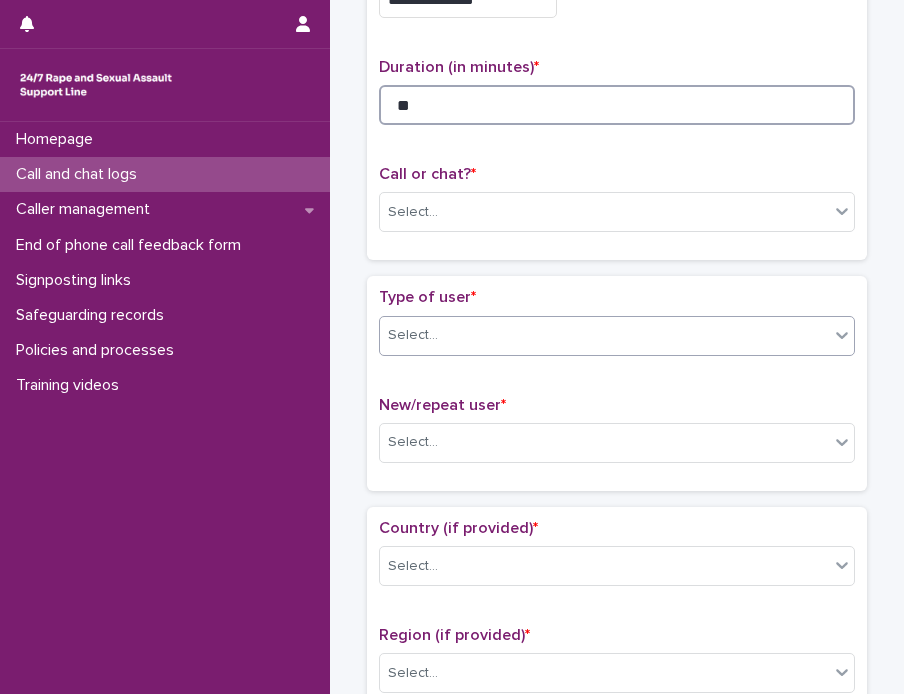 scroll, scrollTop: 200, scrollLeft: 0, axis: vertical 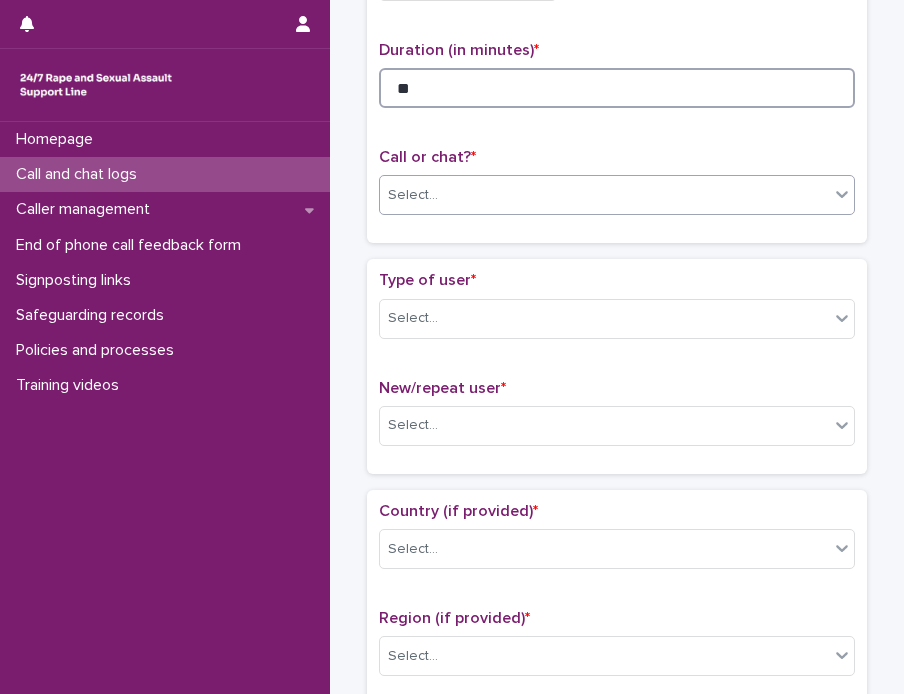 type on "**" 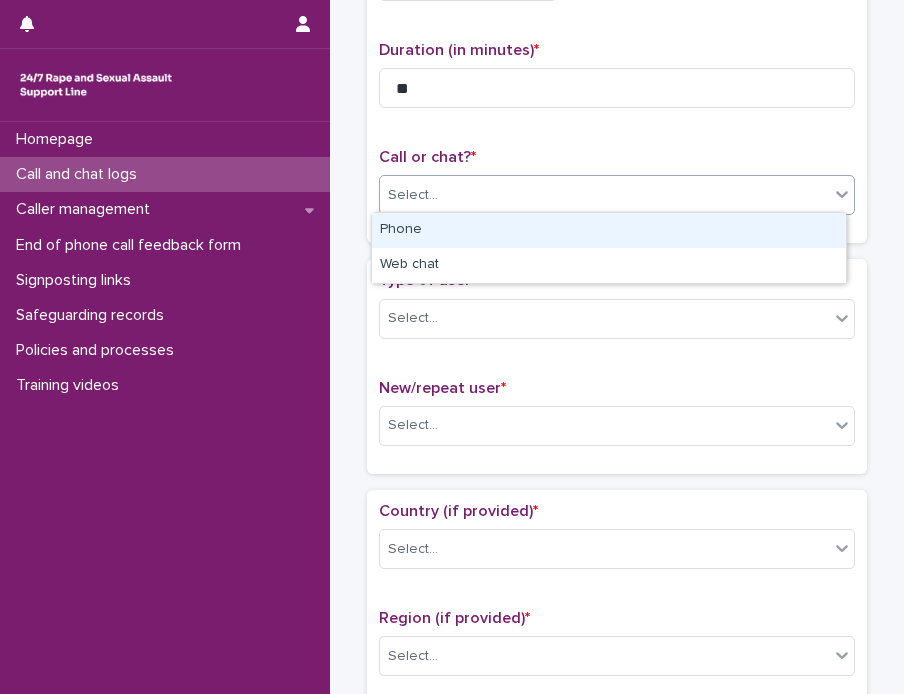click 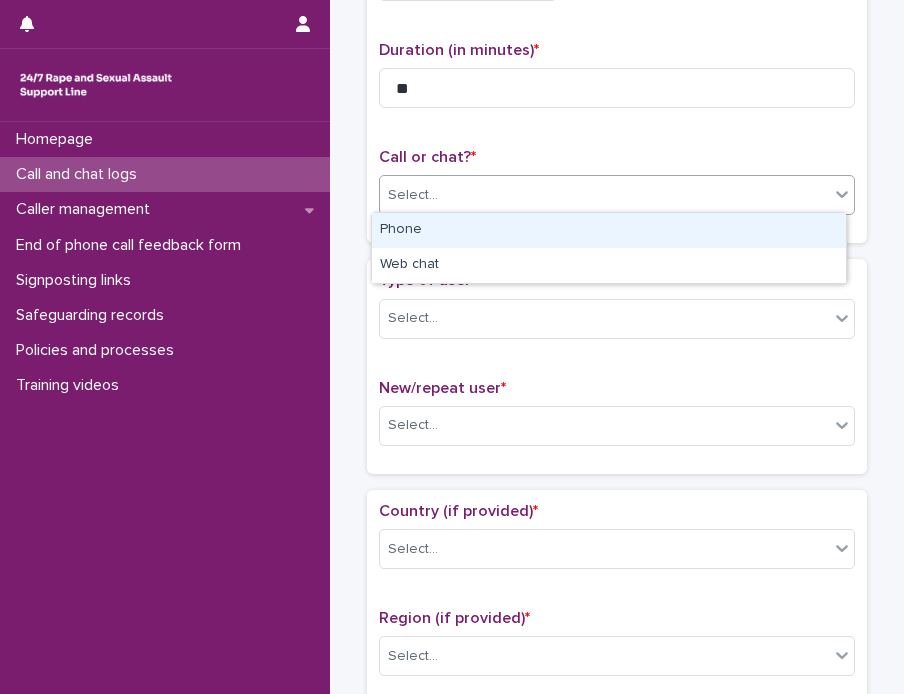 click on "Phone" at bounding box center [609, 230] 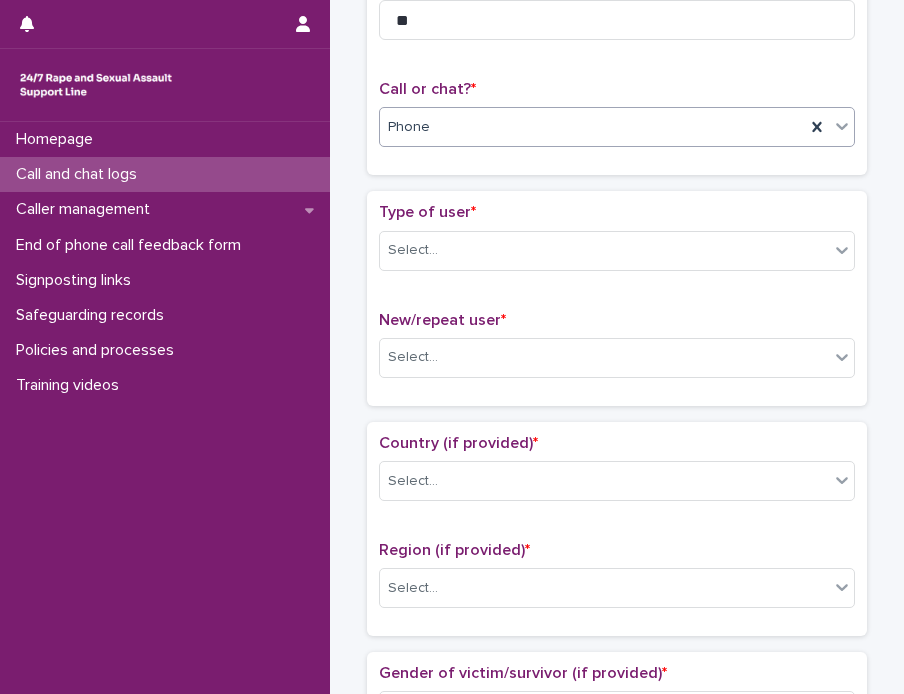 scroll, scrollTop: 300, scrollLeft: 0, axis: vertical 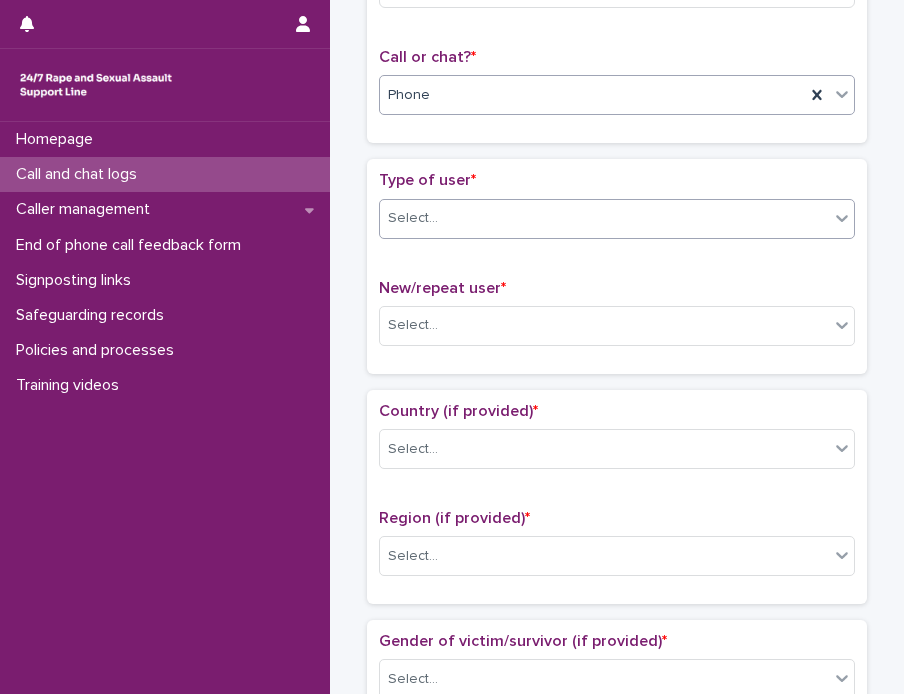 click 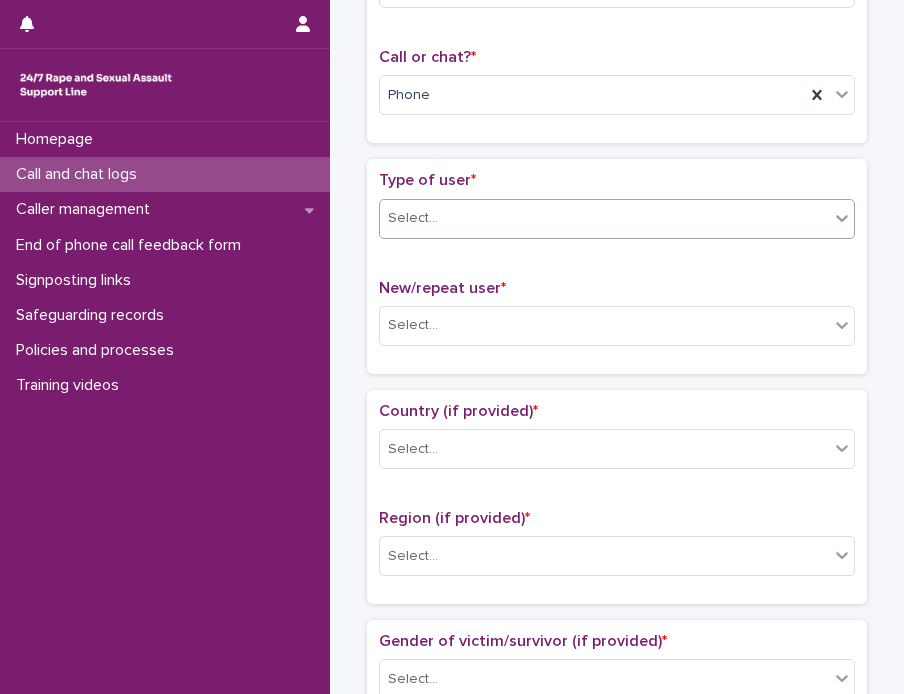click 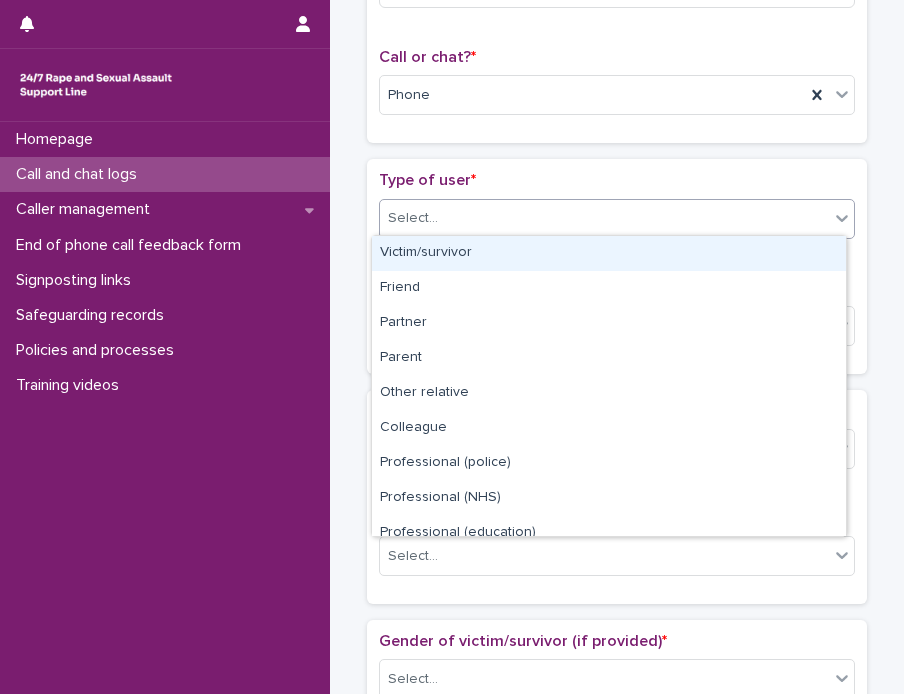 click 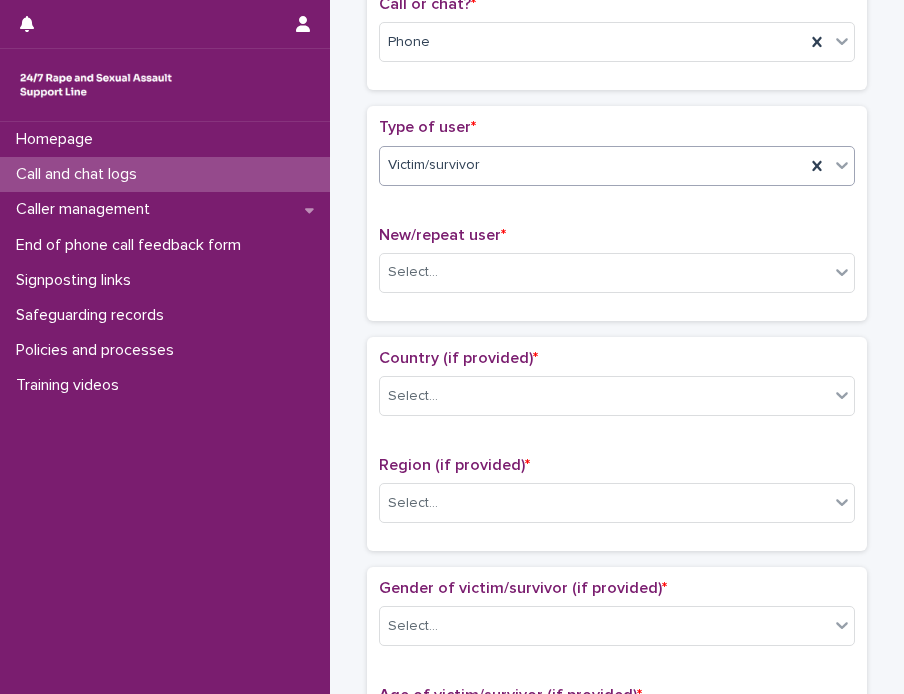 scroll, scrollTop: 400, scrollLeft: 0, axis: vertical 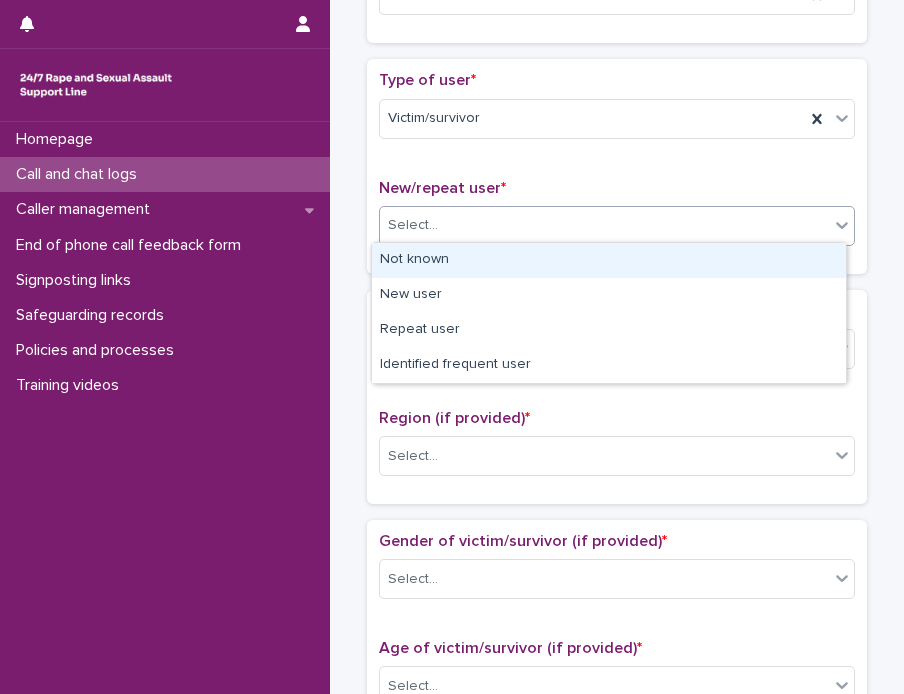 click 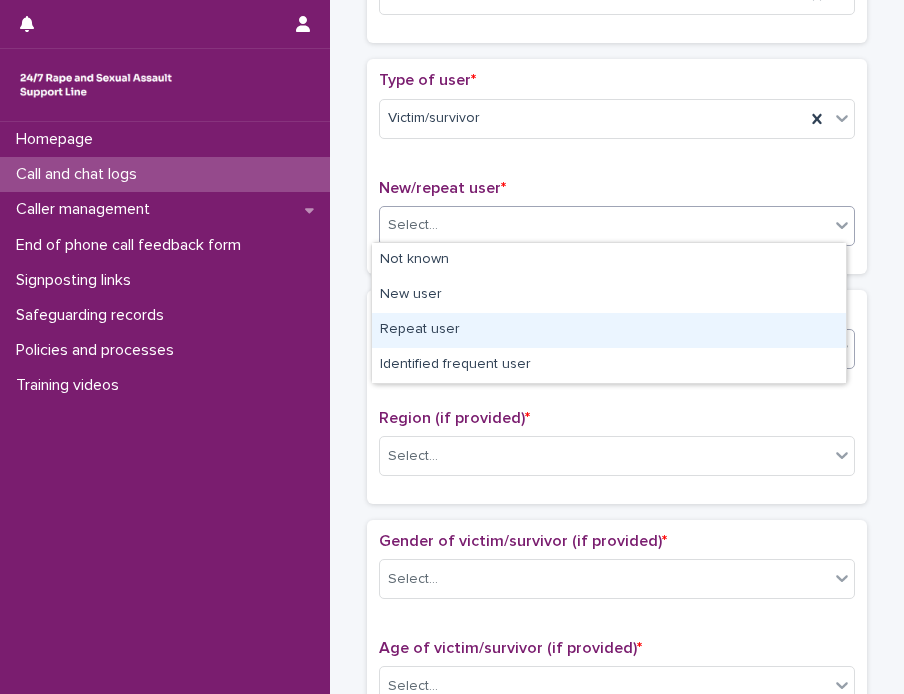 click on "Repeat user" at bounding box center (609, 330) 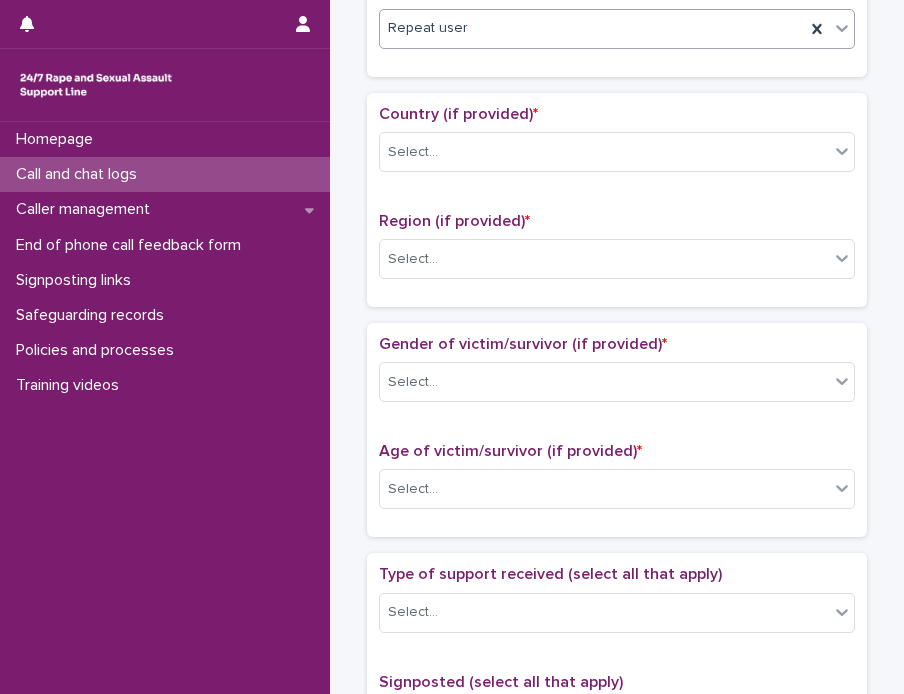 scroll, scrollTop: 600, scrollLeft: 0, axis: vertical 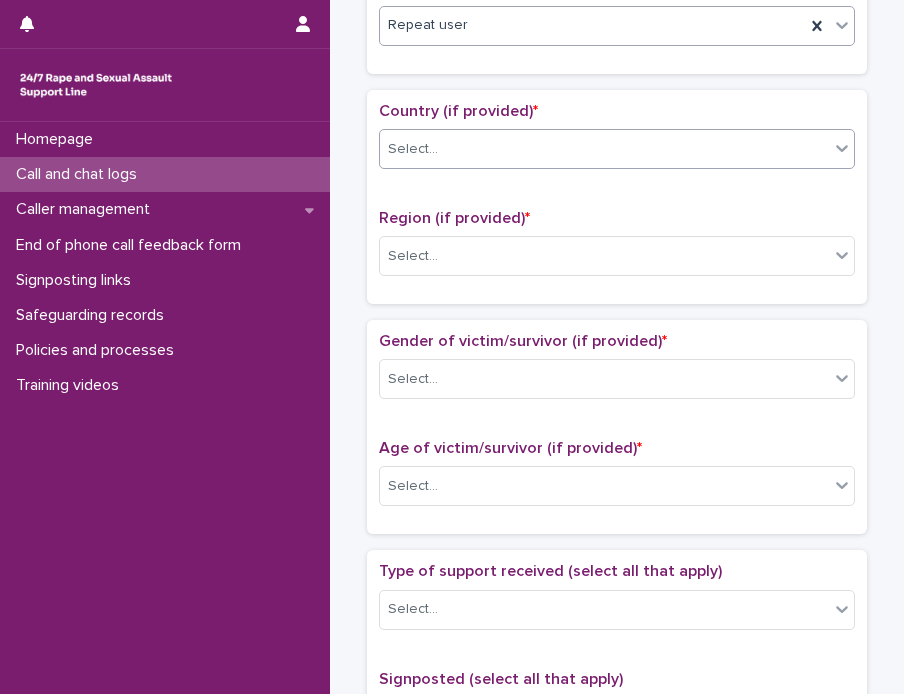 click 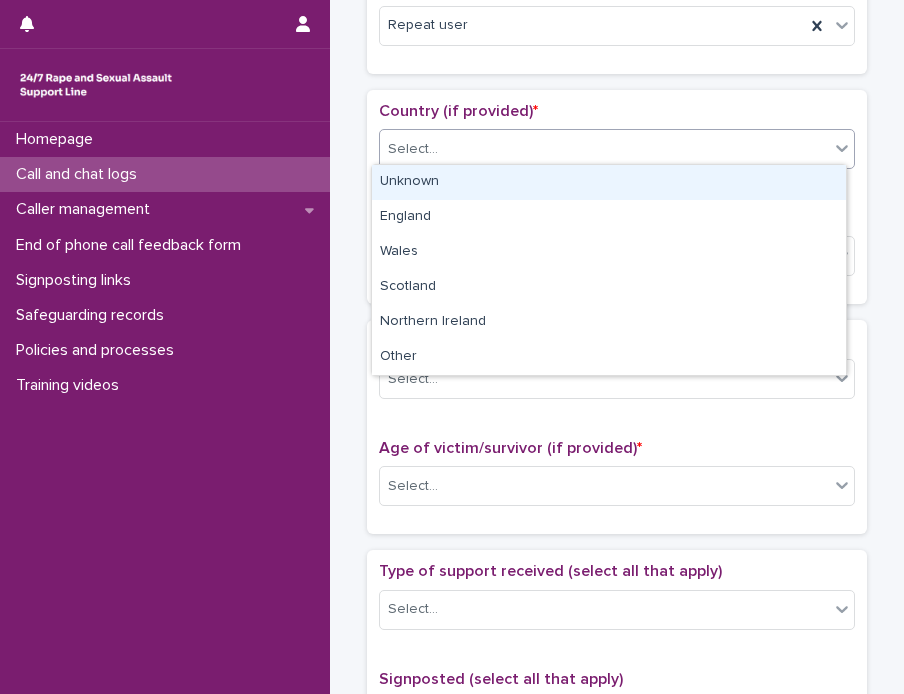 click 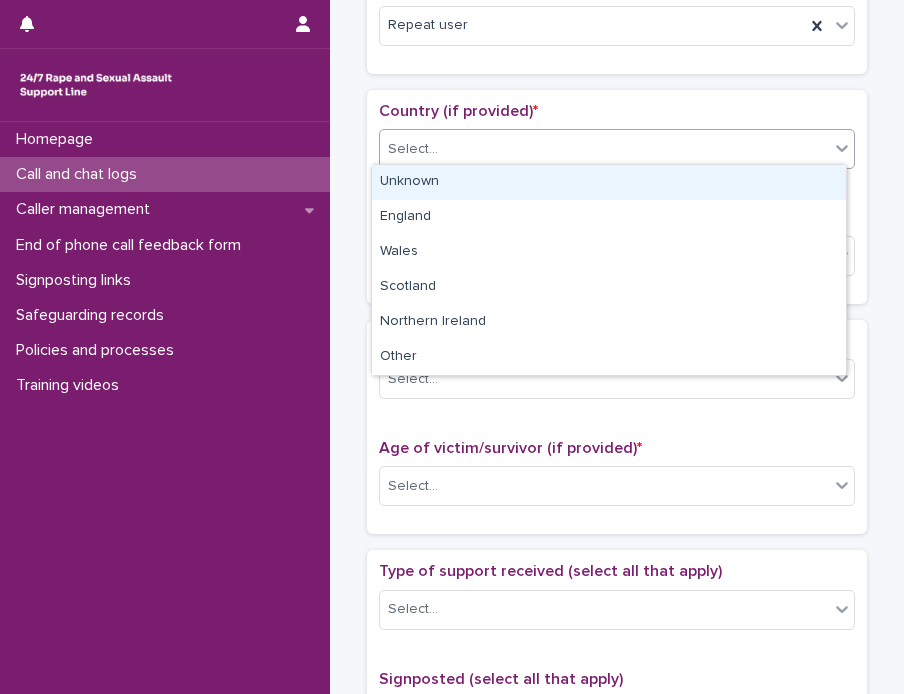 click 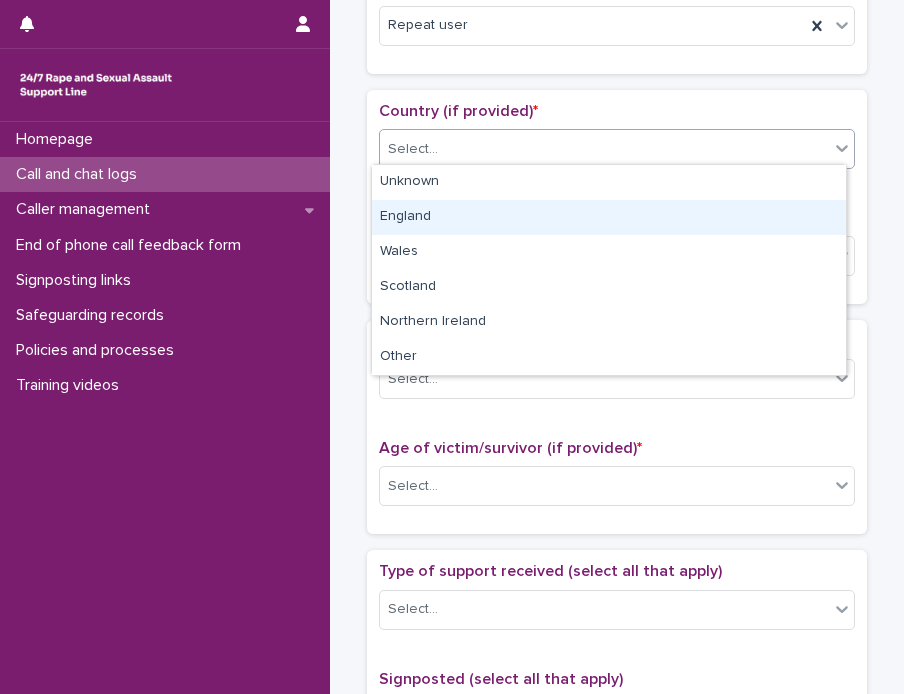 click on "England" at bounding box center [609, 217] 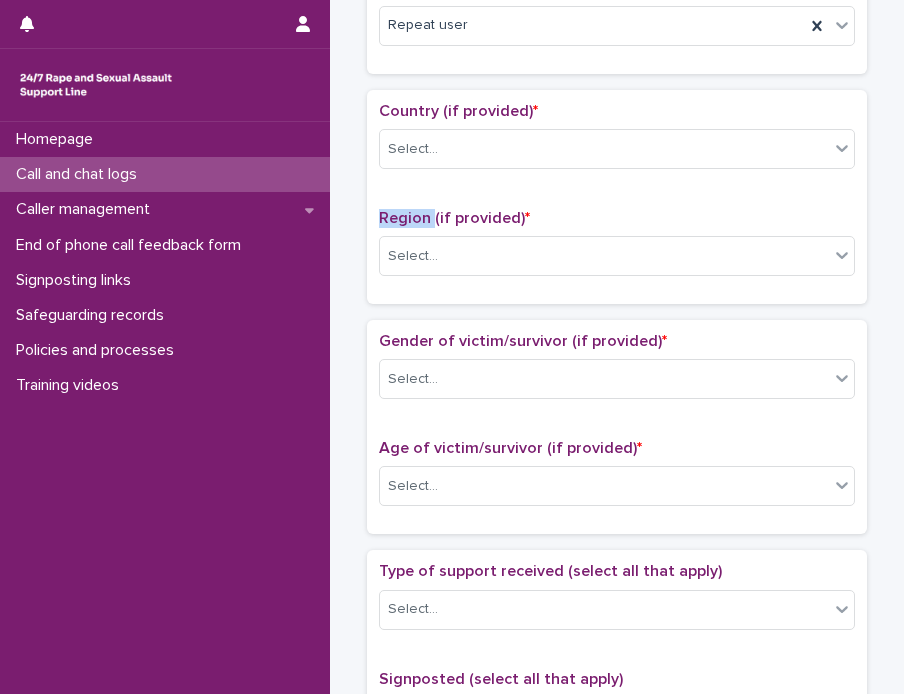 click on "Region (if provided) *" at bounding box center (454, 218) 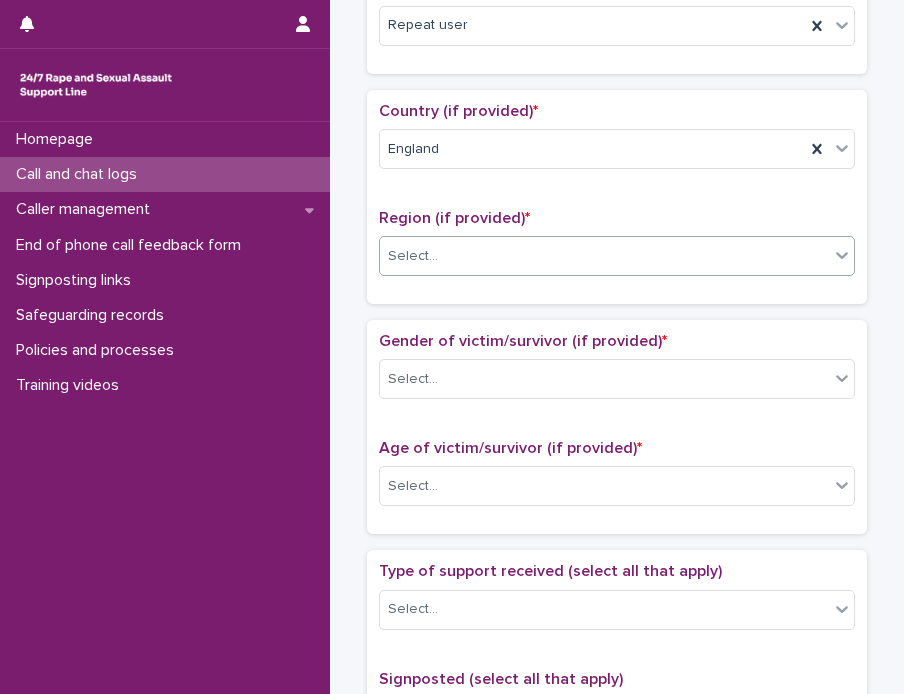 click 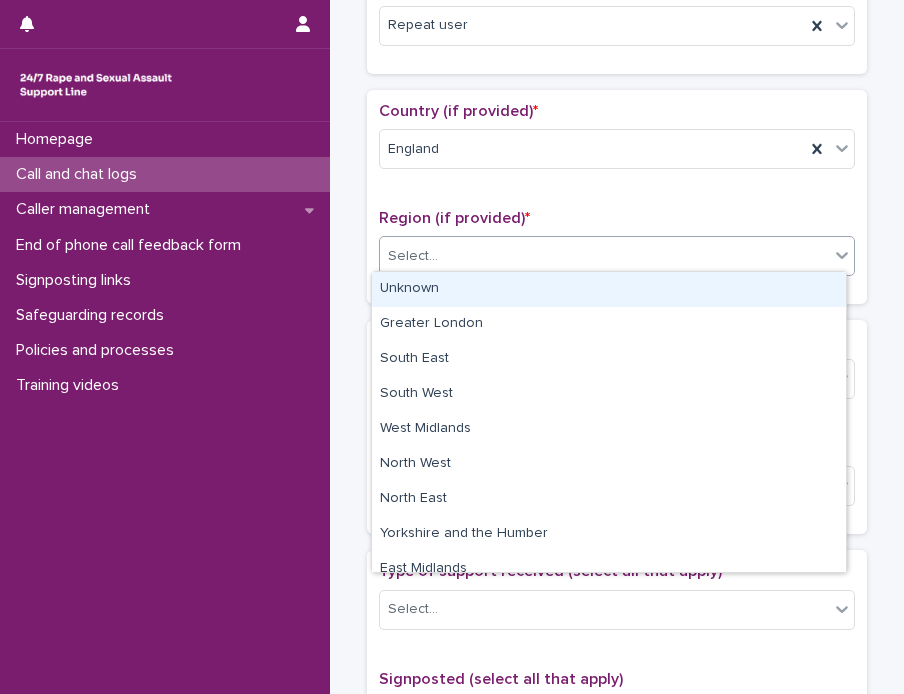 click 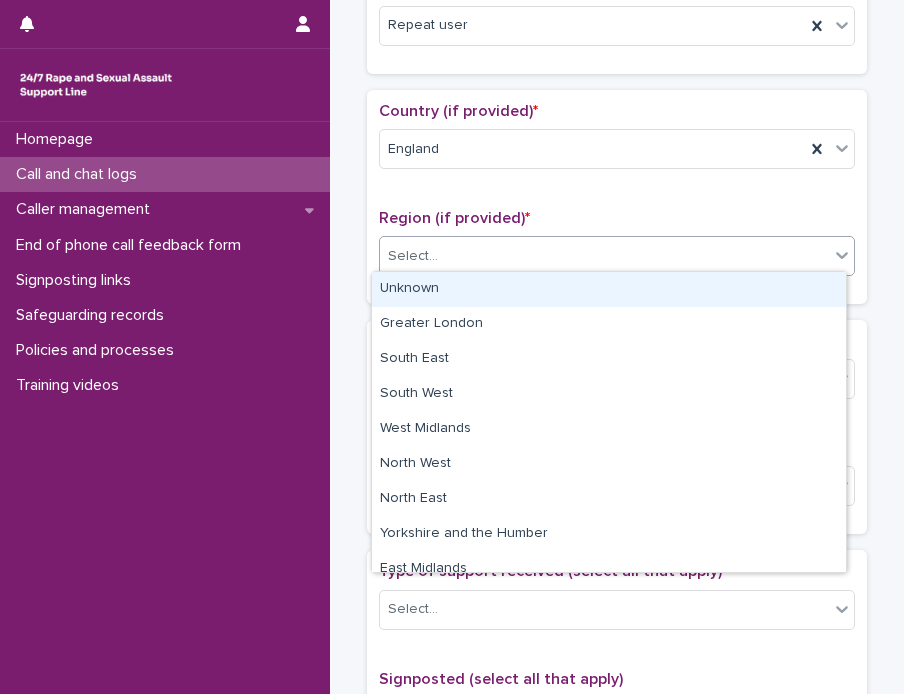 click on "Unknown" at bounding box center [609, 289] 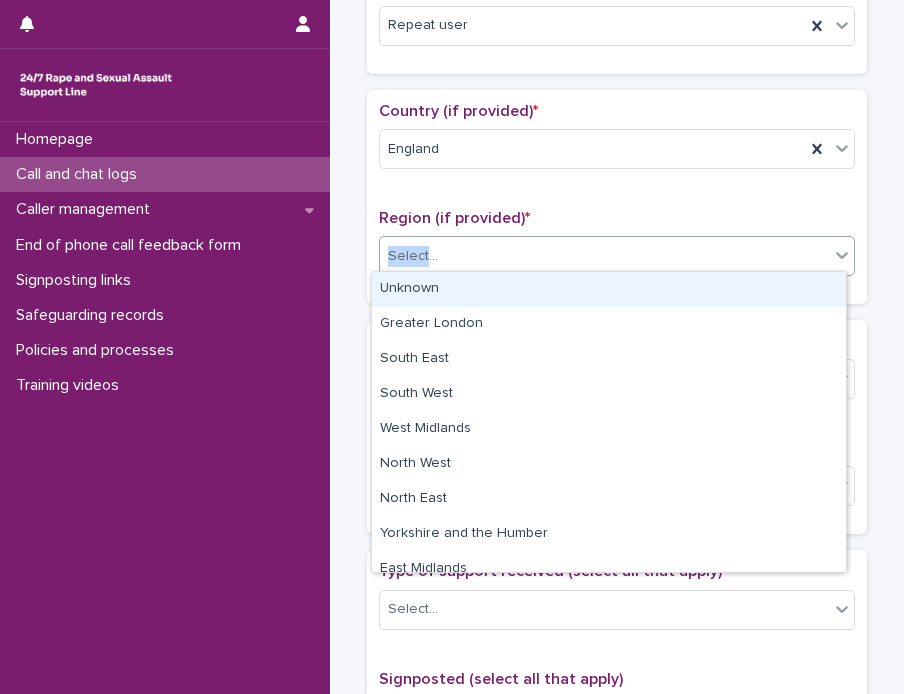 click on "Region (if provided) *      option Unknown focused, 1 of 11. 11 results available. Use Up and Down to choose options, press Enter to select the currently focused option, press Escape to exit the menu, press Tab to select the option and exit the menu. Select..." at bounding box center (617, 250) 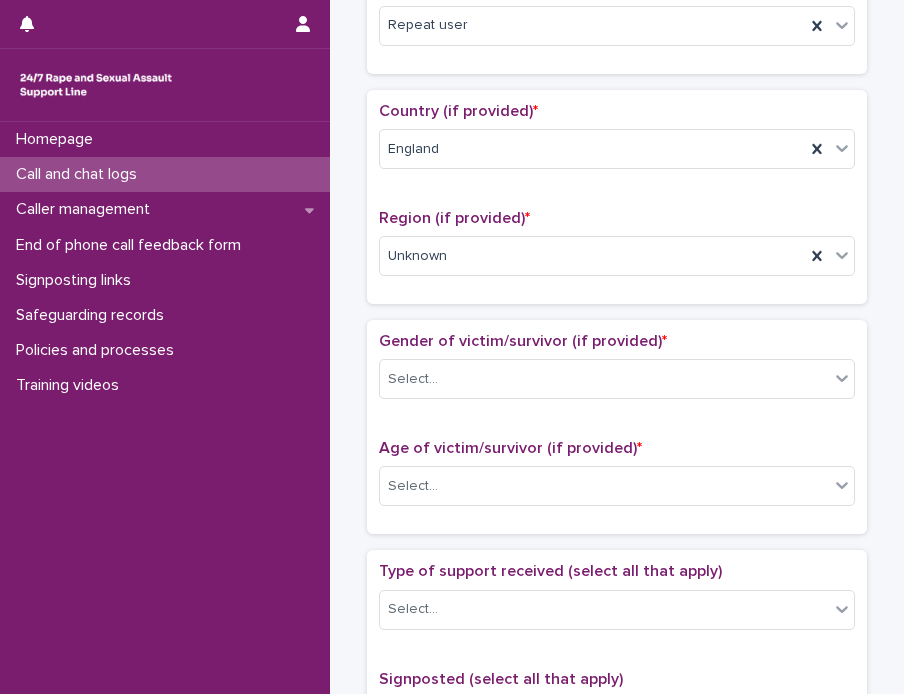 scroll, scrollTop: 700, scrollLeft: 0, axis: vertical 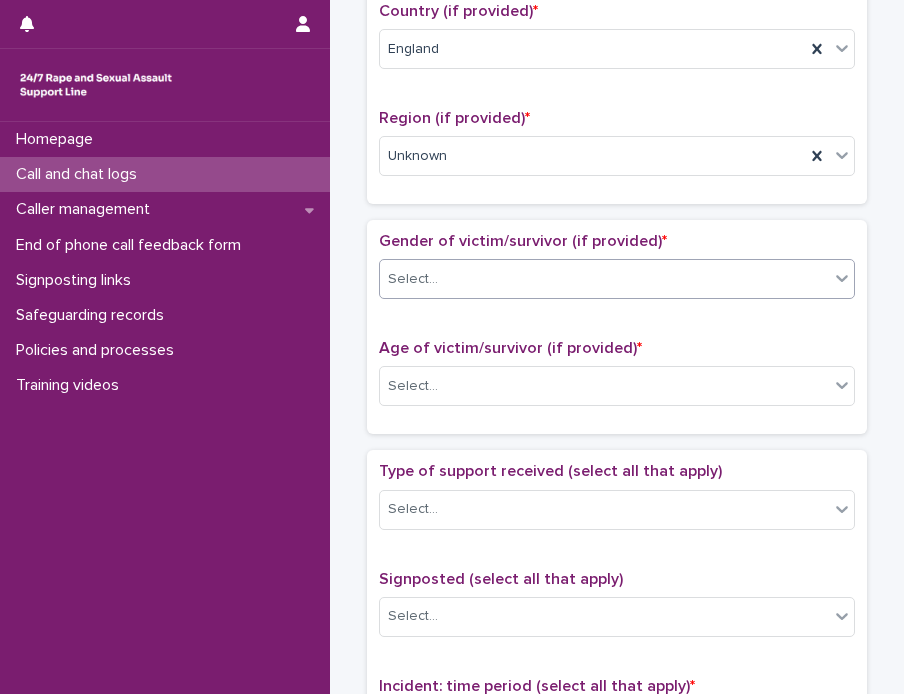 click 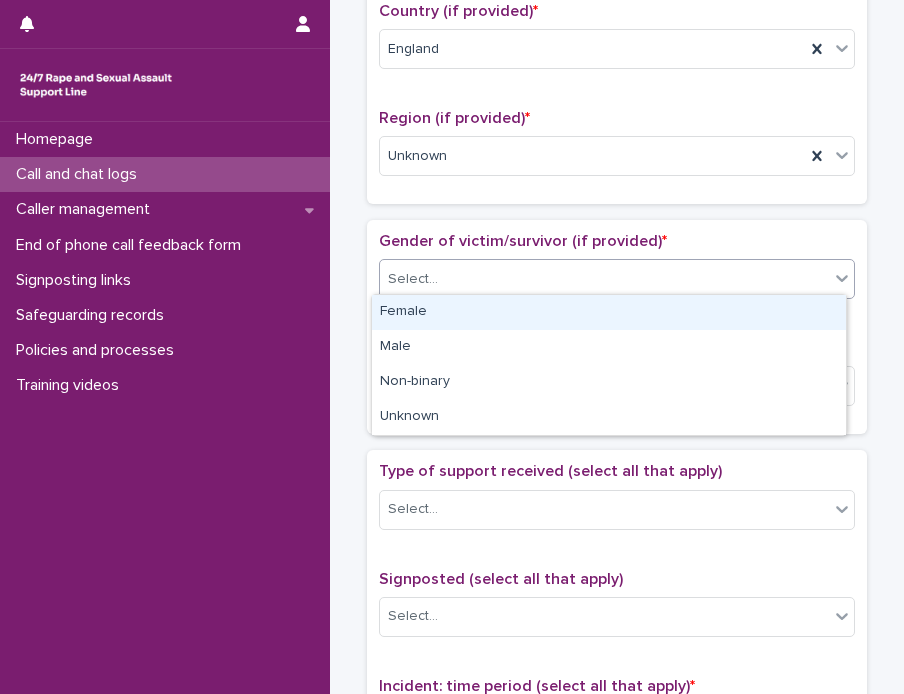 click 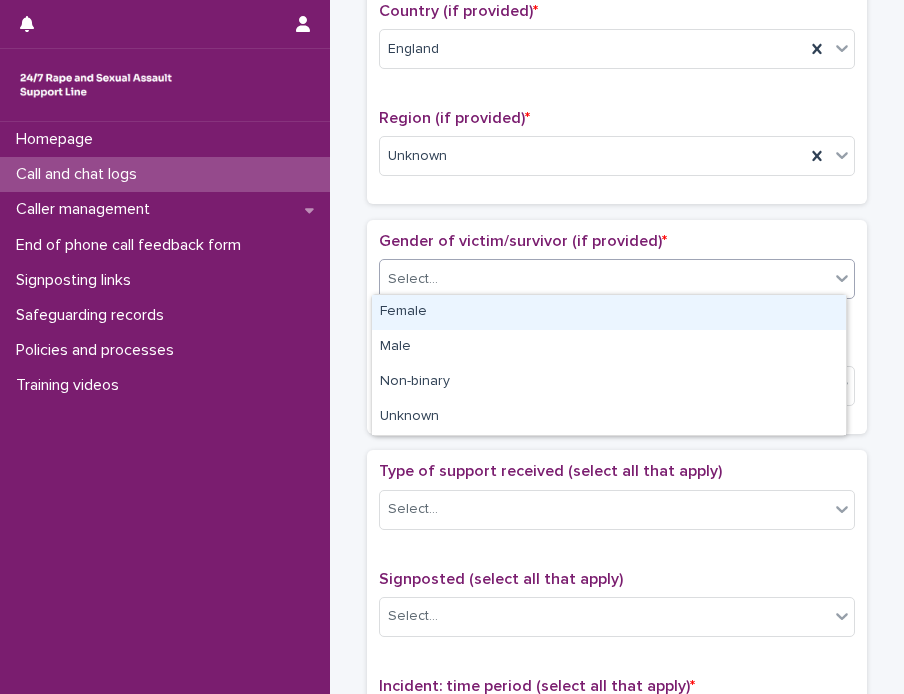 click 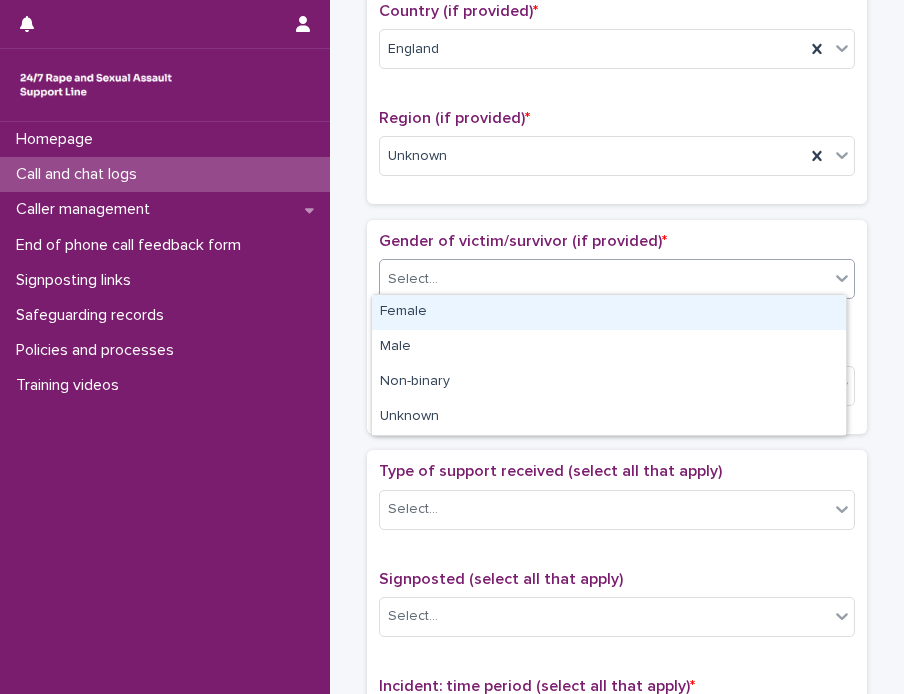 click on "Female" at bounding box center (609, 312) 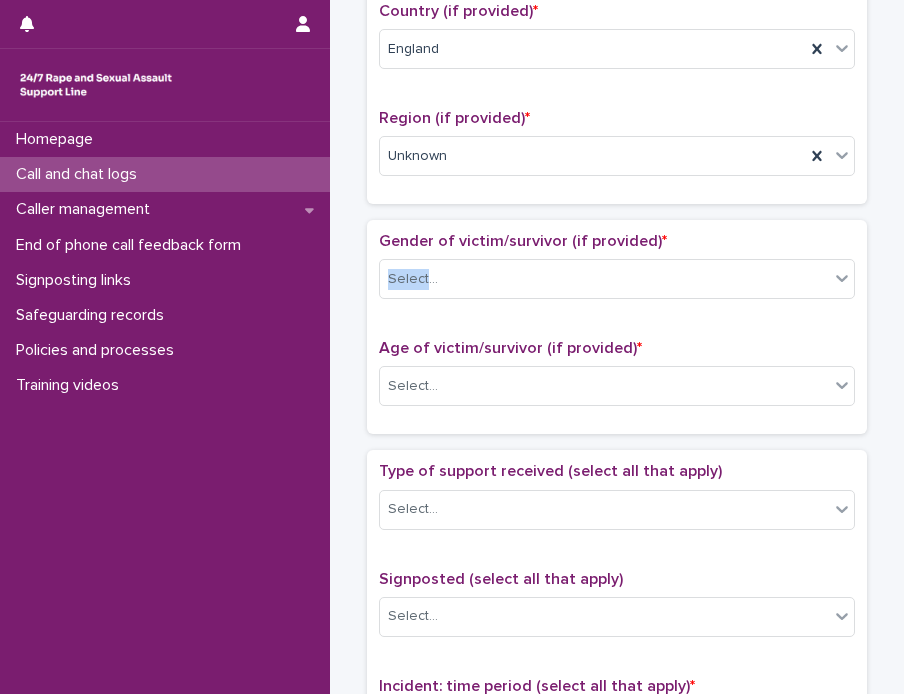 click on "Gender of victim/survivor (if provided) * Select..." at bounding box center [617, 273] 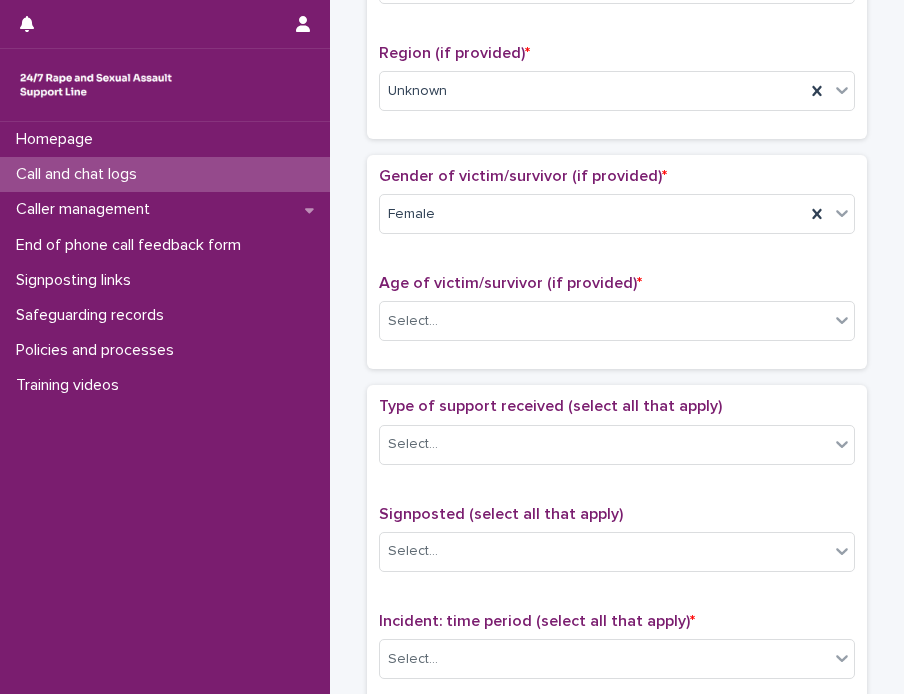 scroll, scrollTop: 800, scrollLeft: 0, axis: vertical 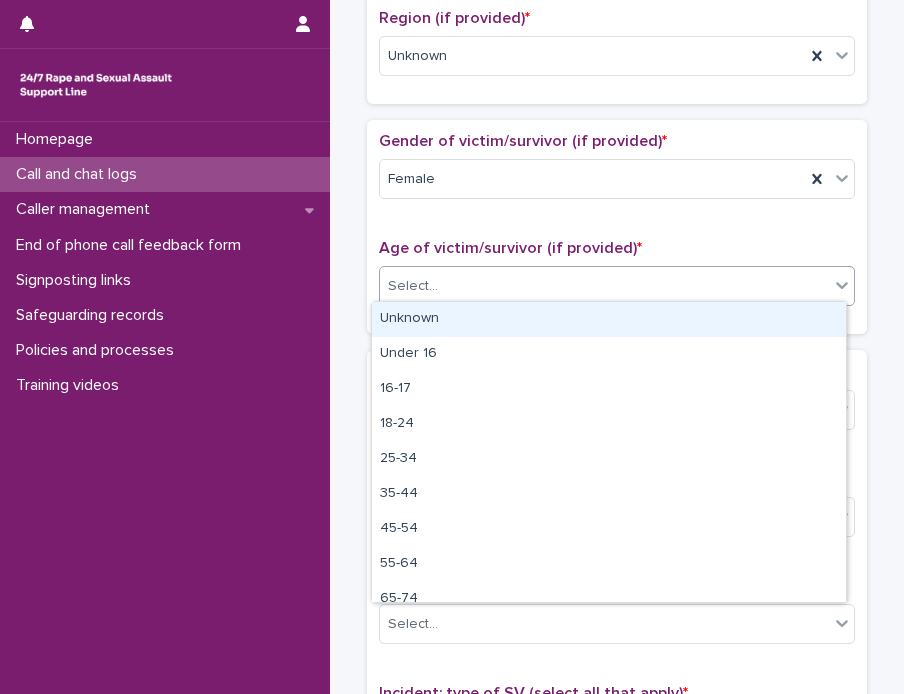 click 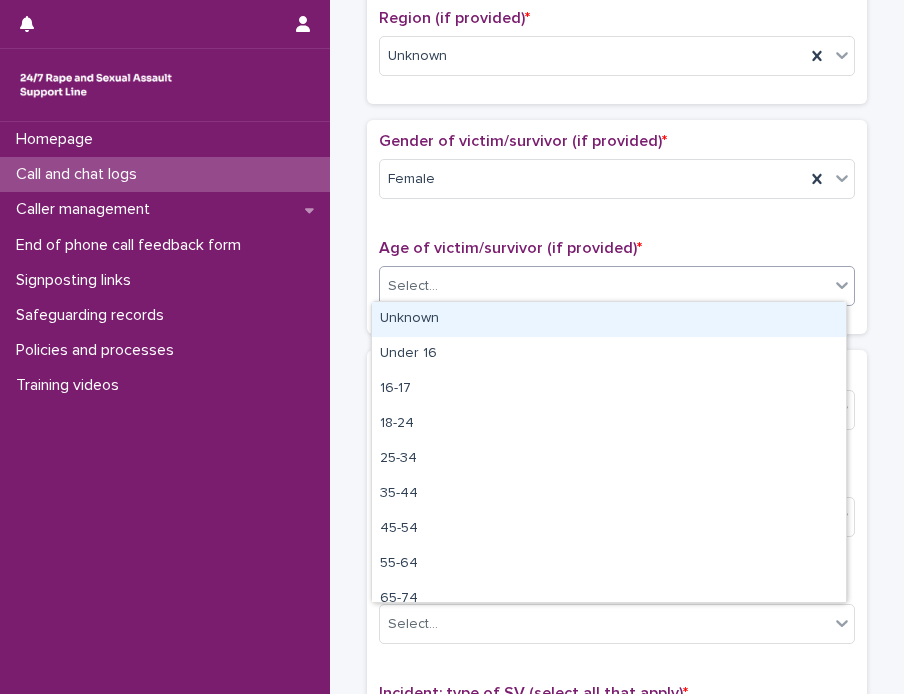 click on "Unknown" at bounding box center [609, 319] 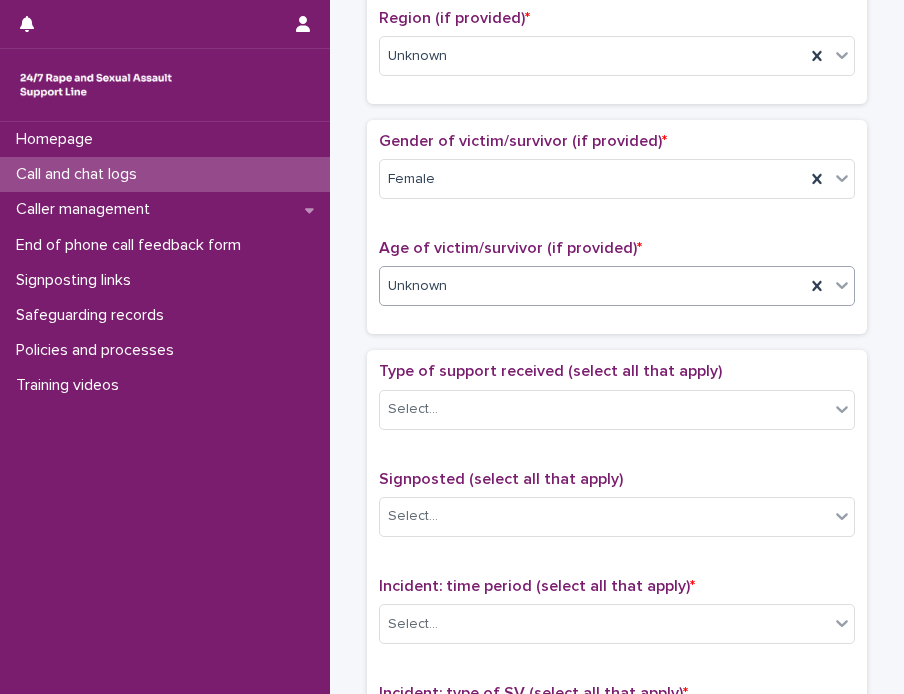 scroll, scrollTop: 900, scrollLeft: 0, axis: vertical 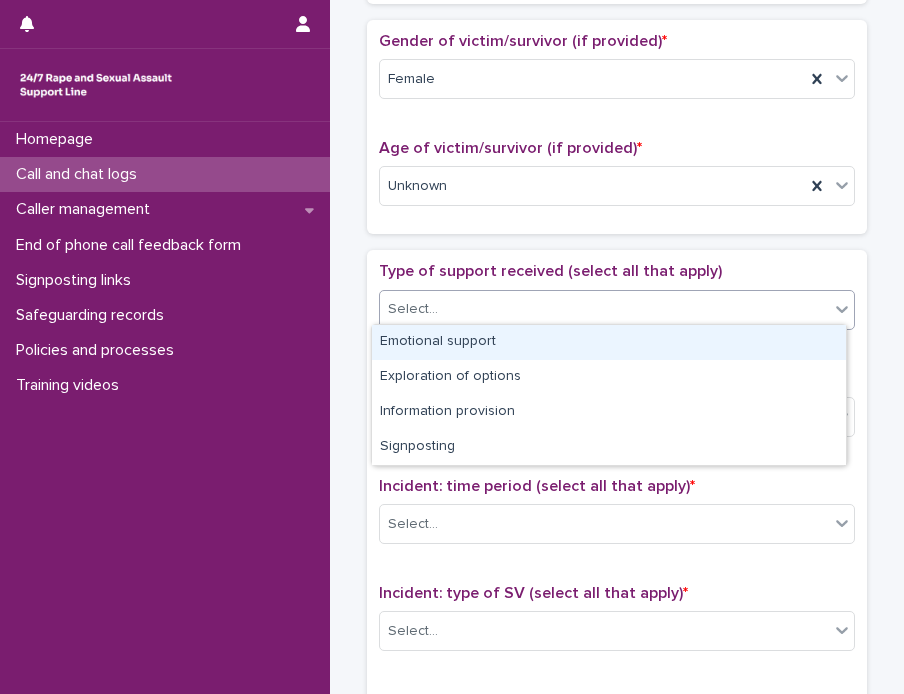 click 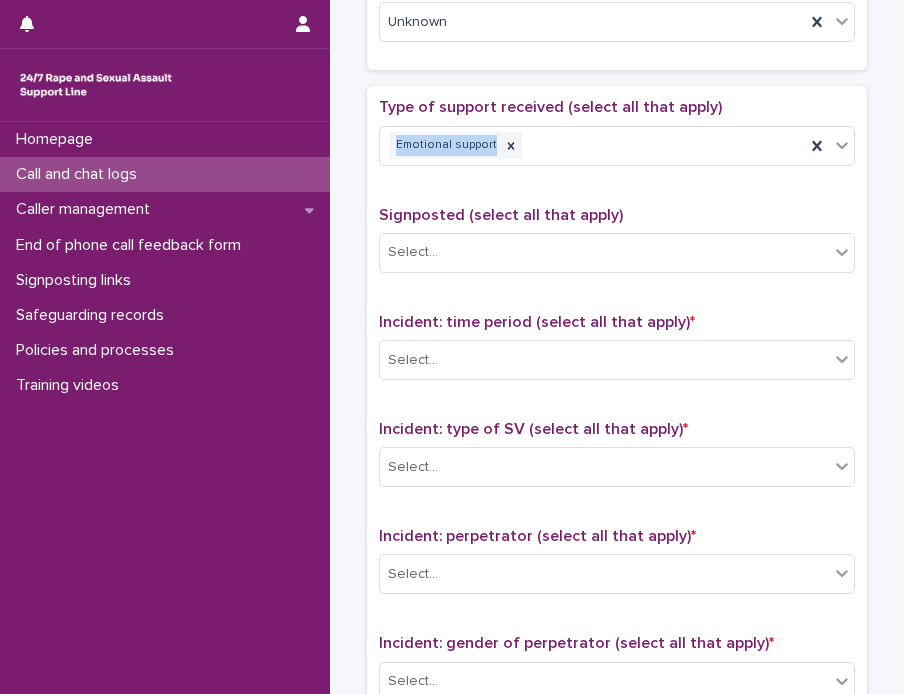 scroll, scrollTop: 1100, scrollLeft: 0, axis: vertical 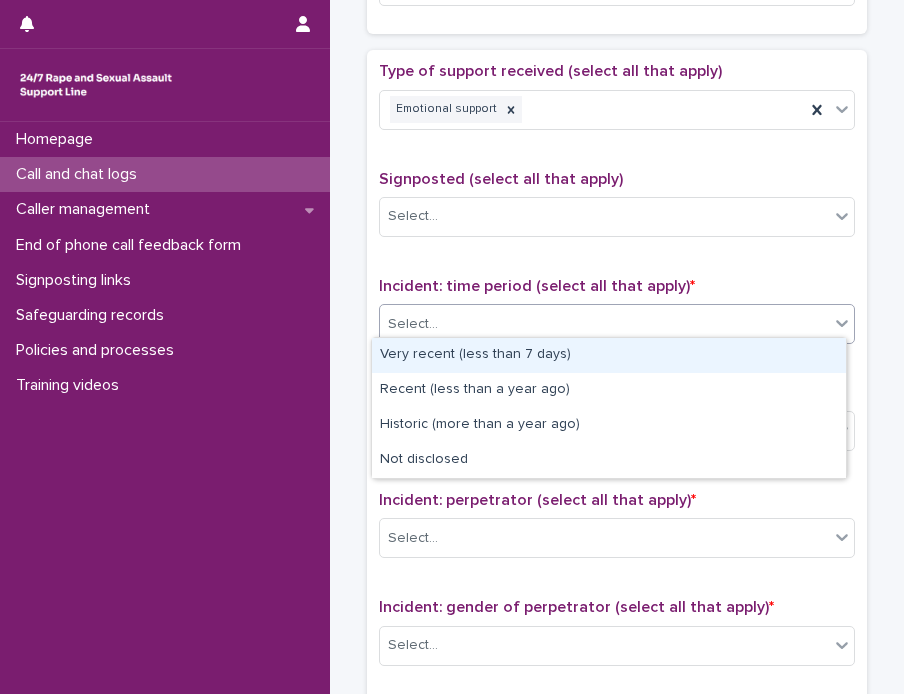 click 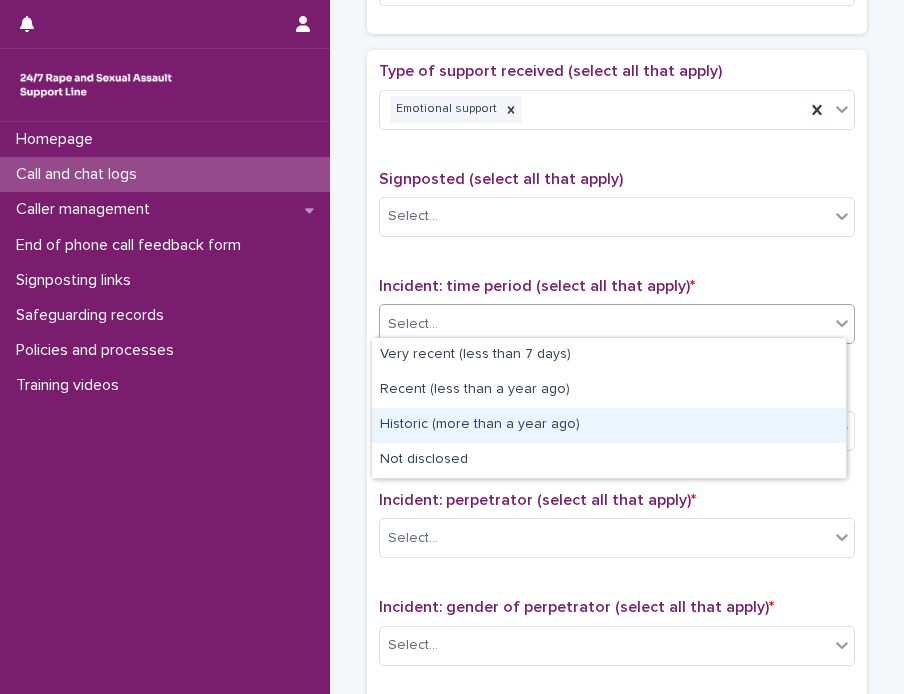 click on "Historic (more than a year ago)" at bounding box center [609, 425] 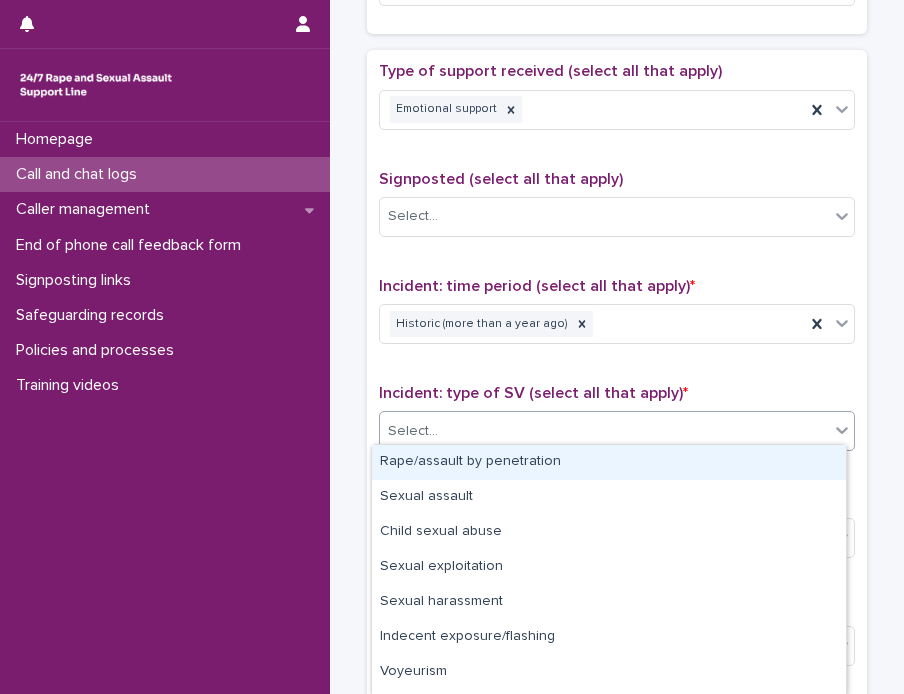 click 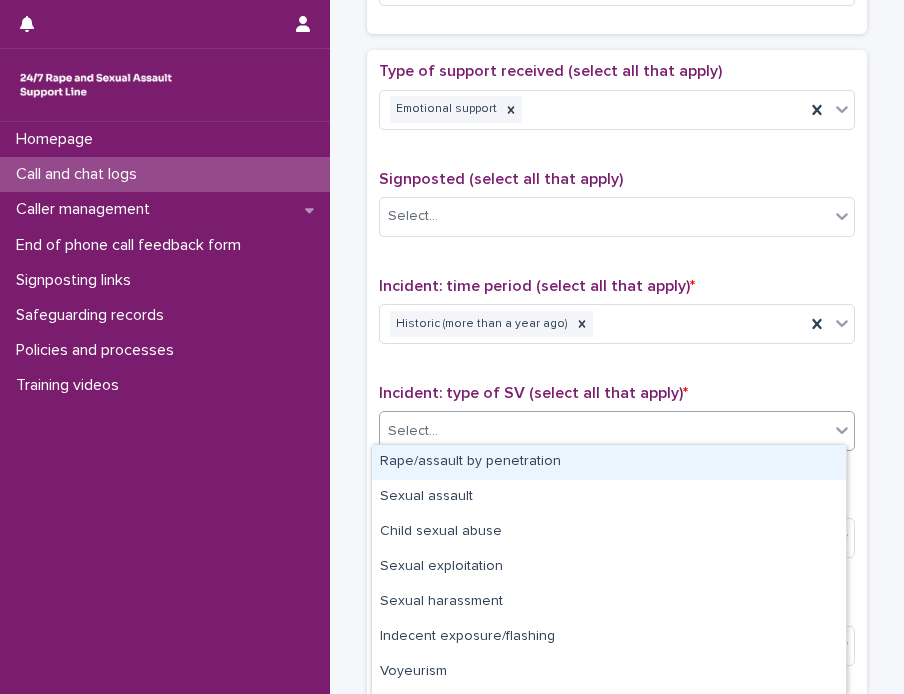click on "Rape/assault by penetration" at bounding box center (609, 462) 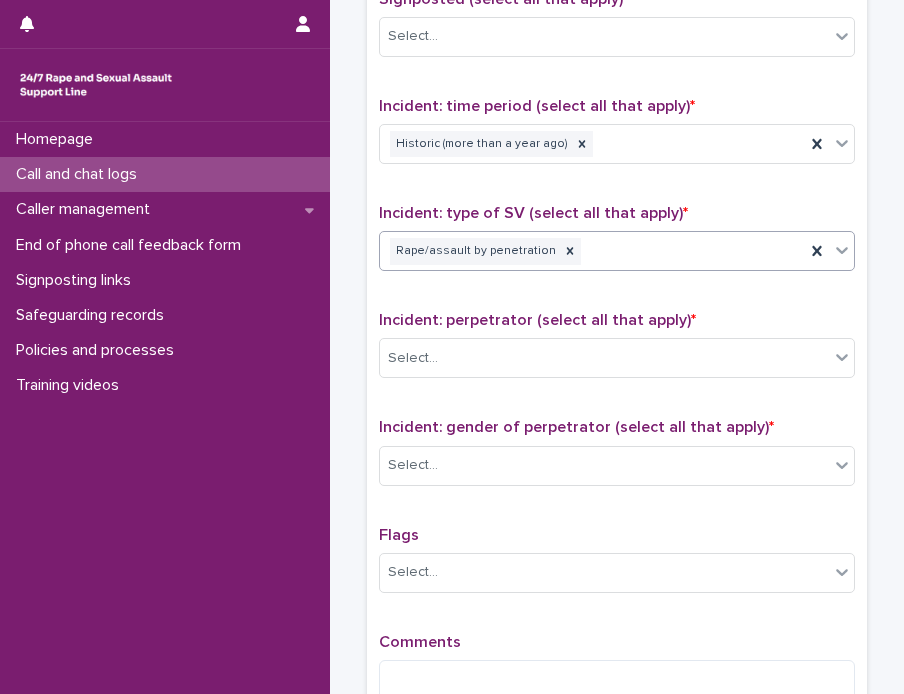 scroll, scrollTop: 1300, scrollLeft: 0, axis: vertical 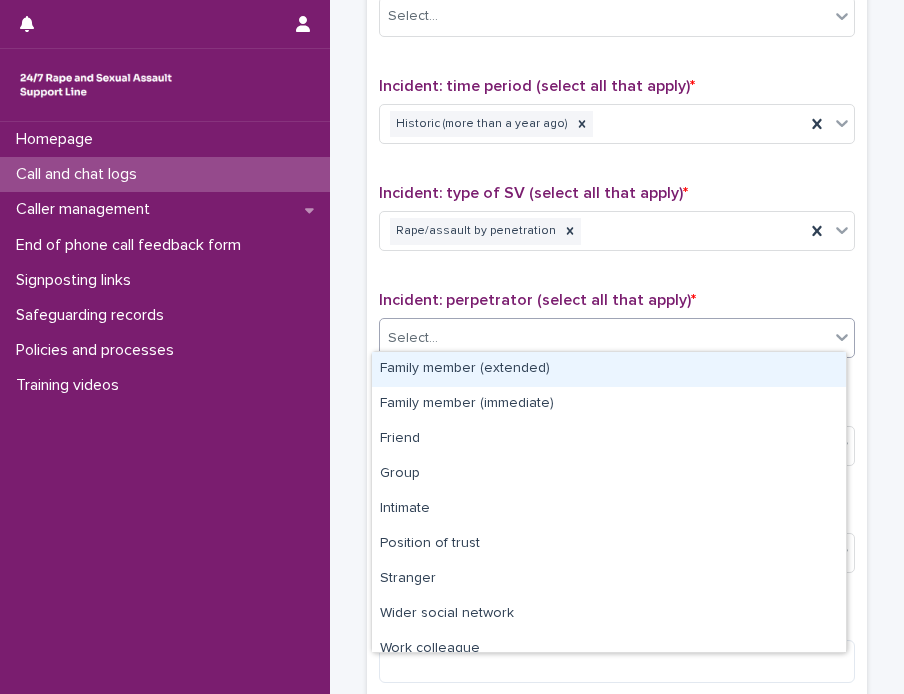 click 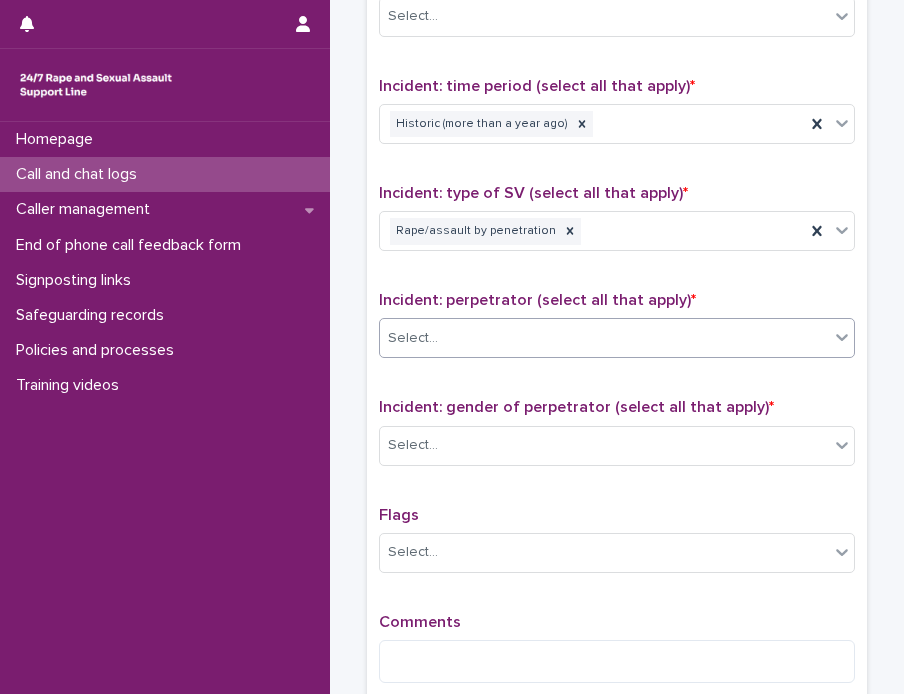 click 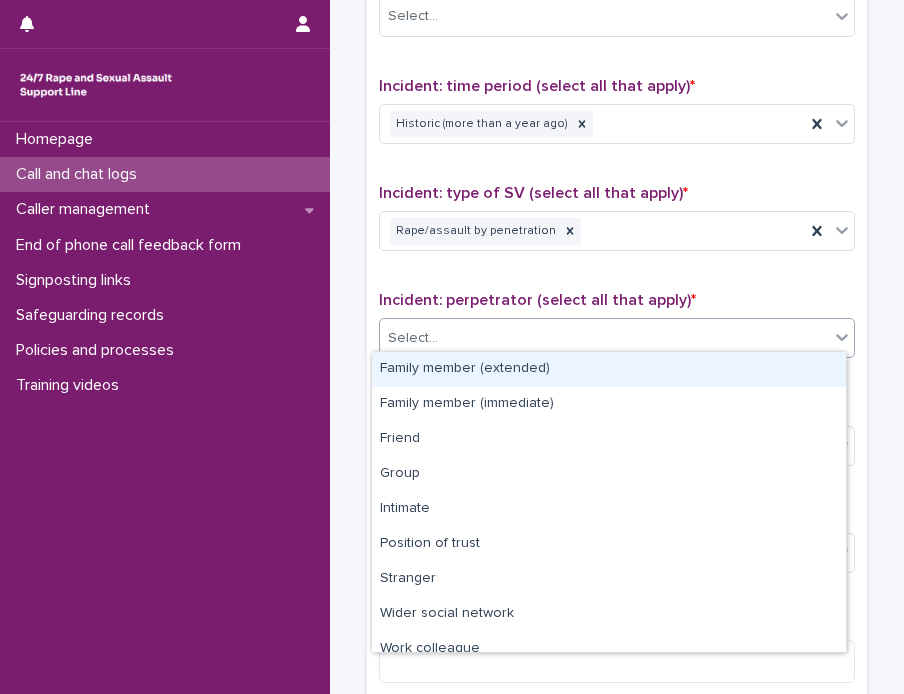 click 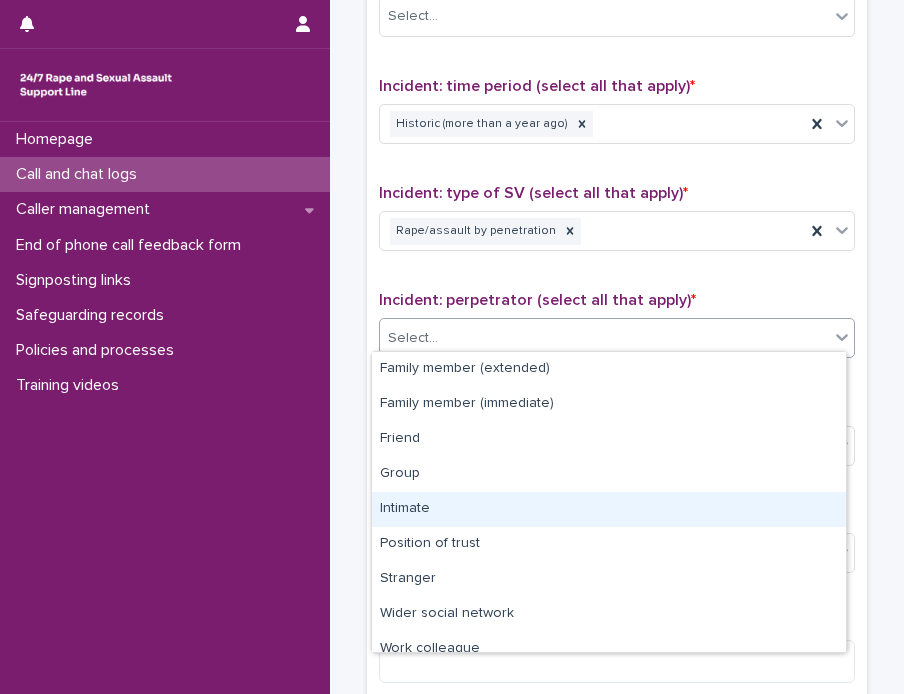 click on "Intimate" at bounding box center (609, 509) 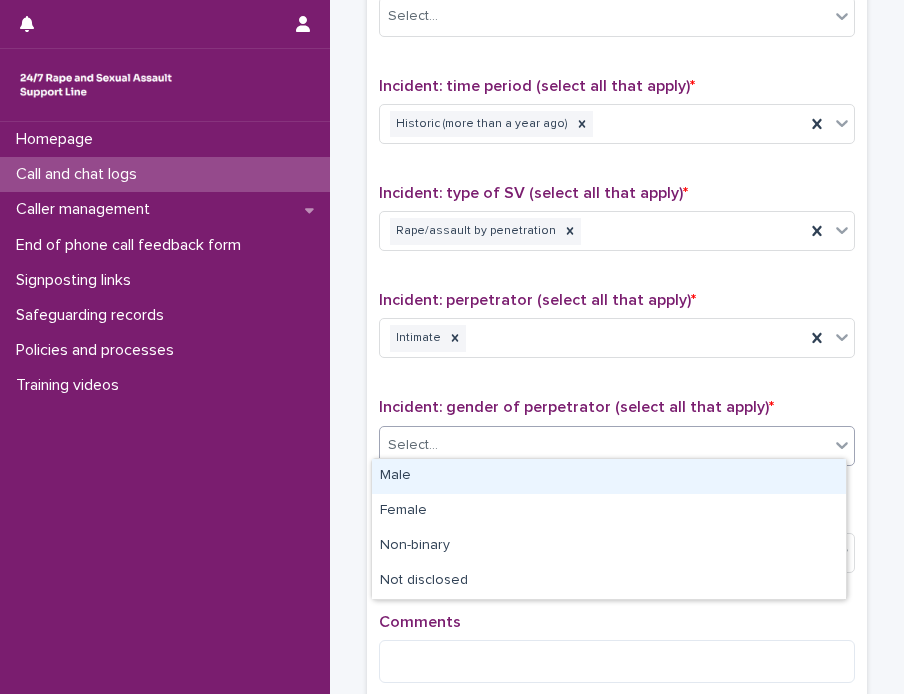 click 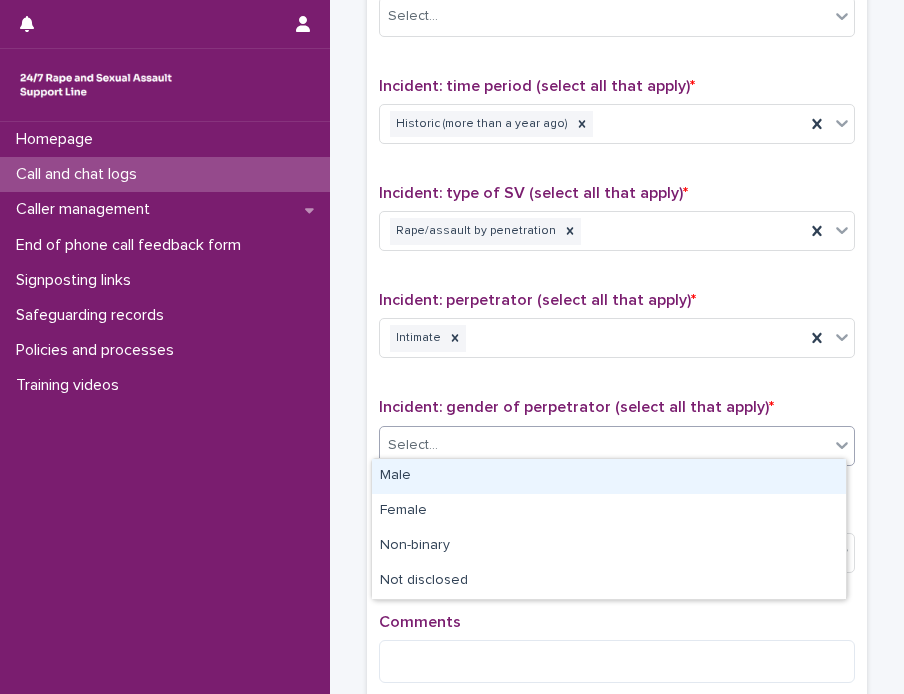 click on "Male" at bounding box center (609, 476) 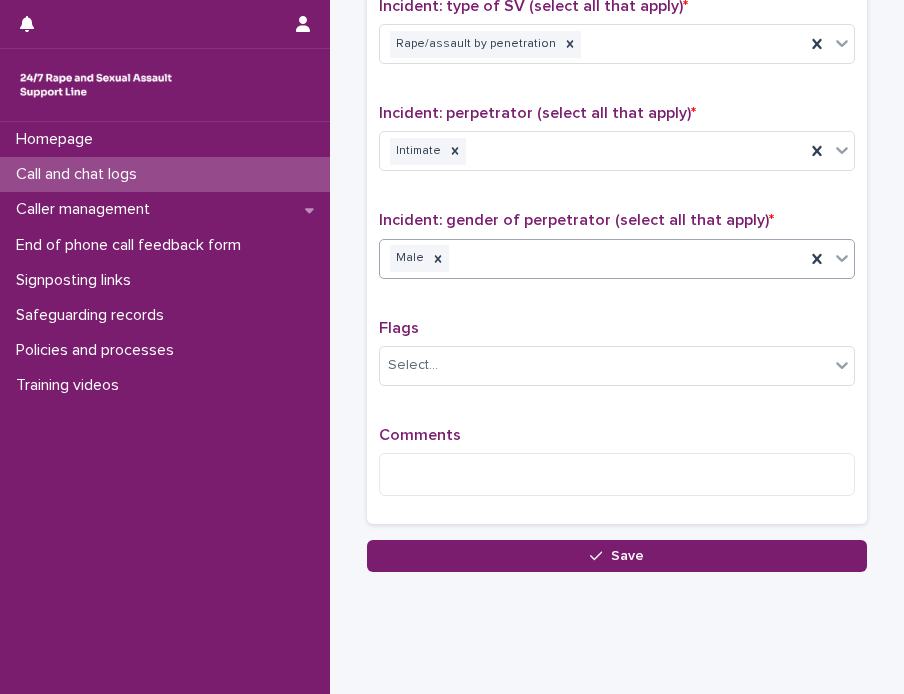 scroll, scrollTop: 1500, scrollLeft: 0, axis: vertical 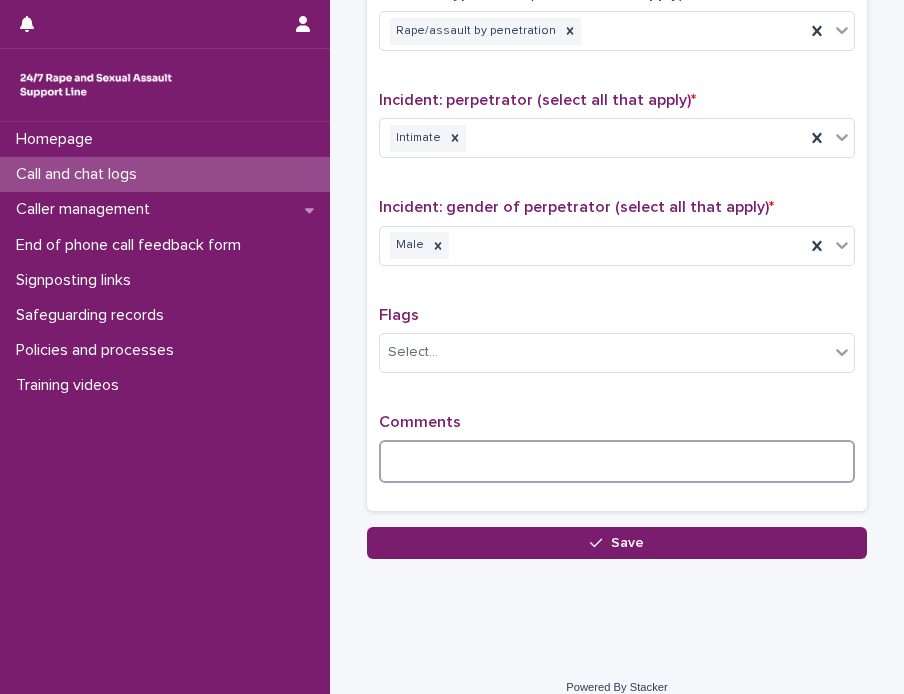click at bounding box center (617, 461) 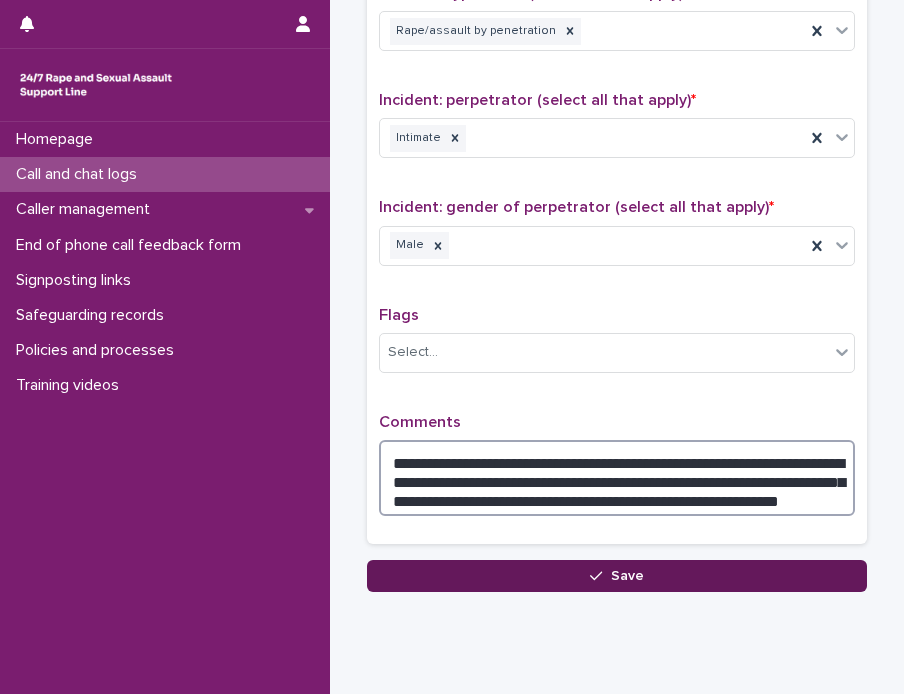 type on "**********" 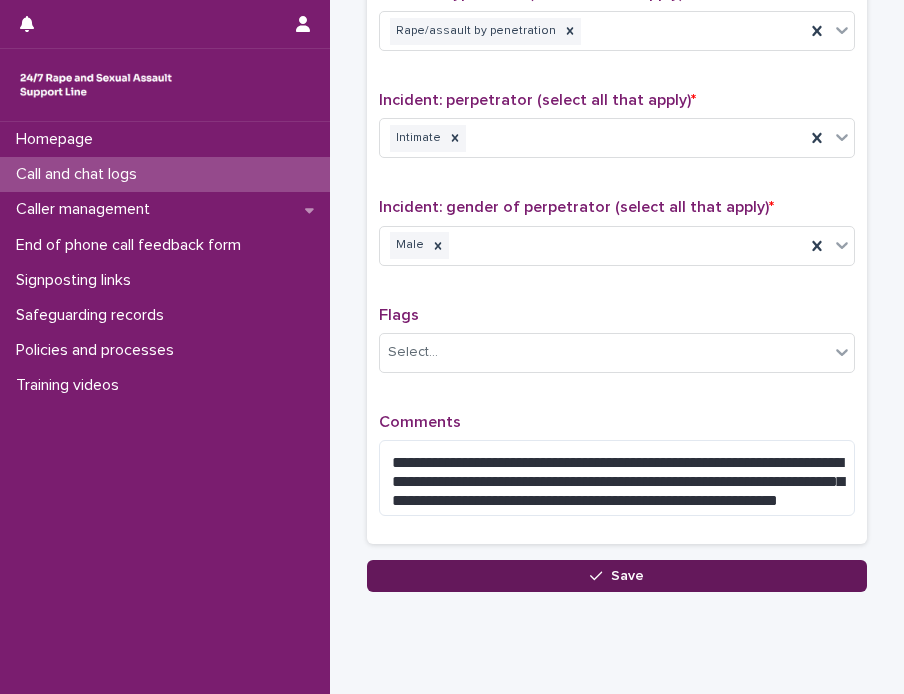 click on "Save" at bounding box center [627, 576] 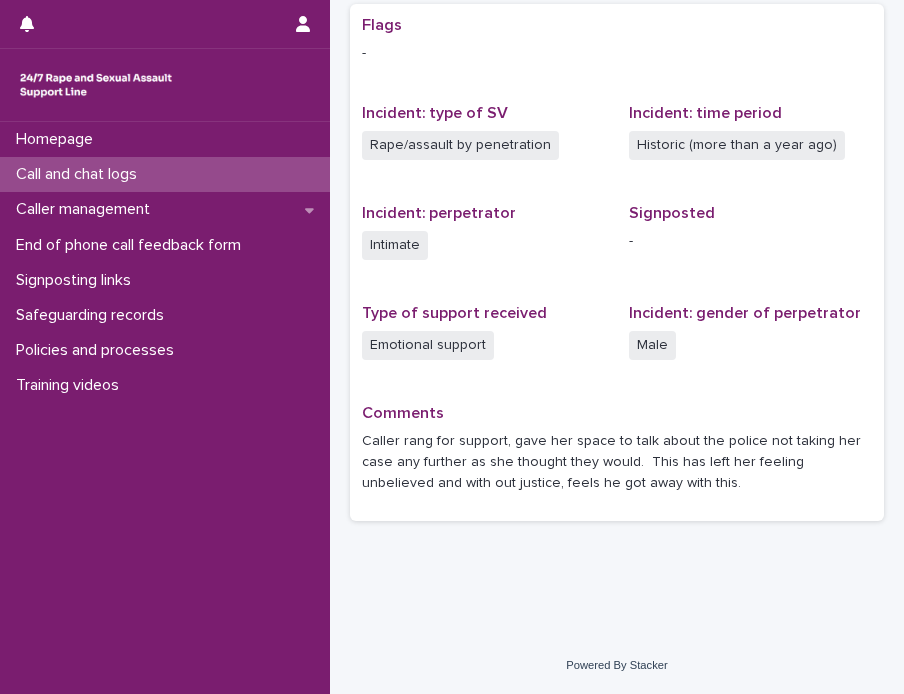 scroll, scrollTop: 0, scrollLeft: 0, axis: both 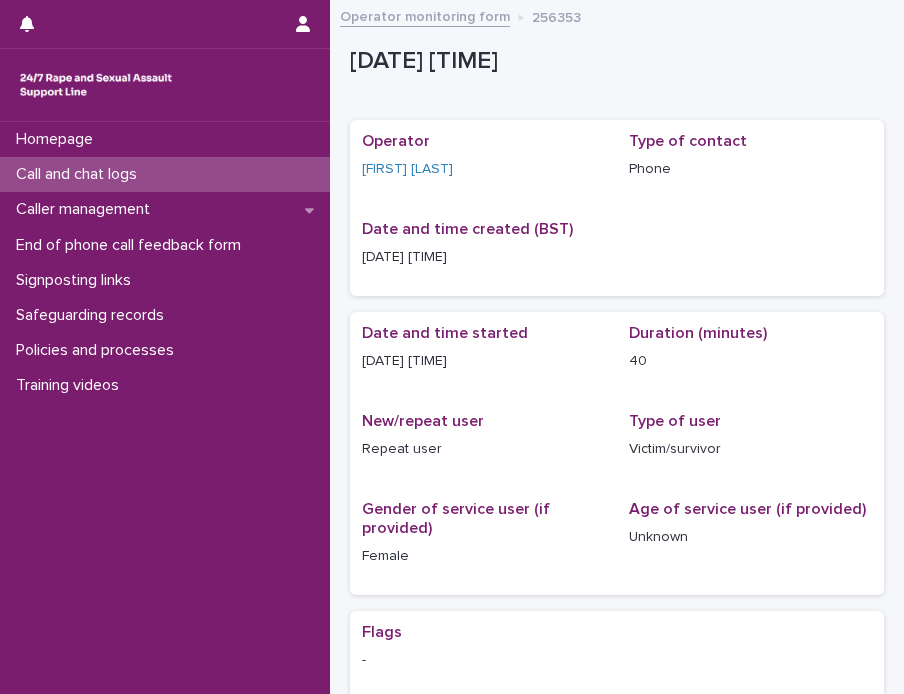 click on "Call and chat logs" at bounding box center [80, 174] 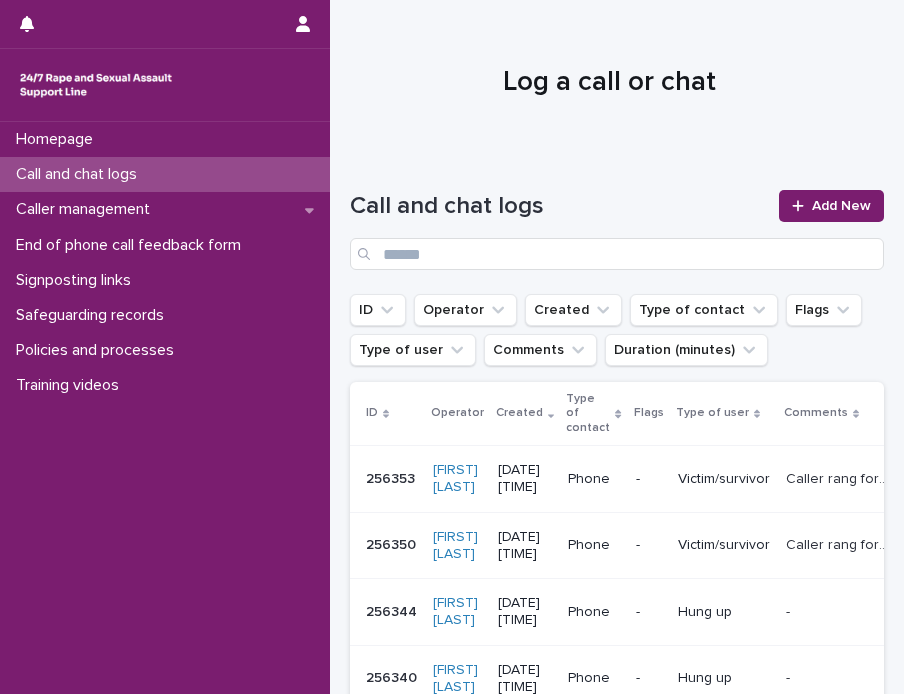 click on "256353" at bounding box center [392, 477] 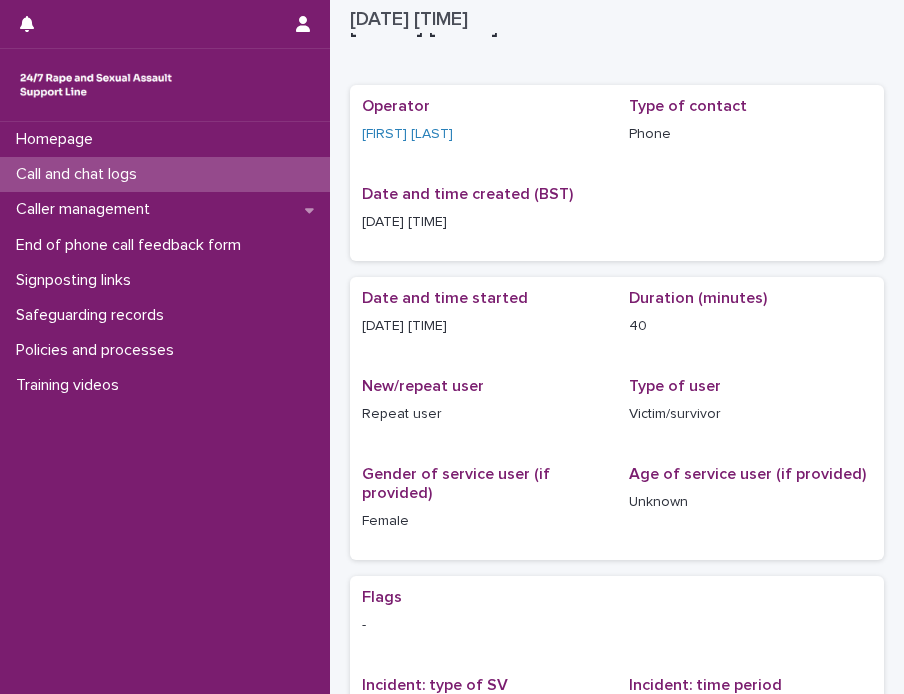 scroll, scrollTop: 0, scrollLeft: 0, axis: both 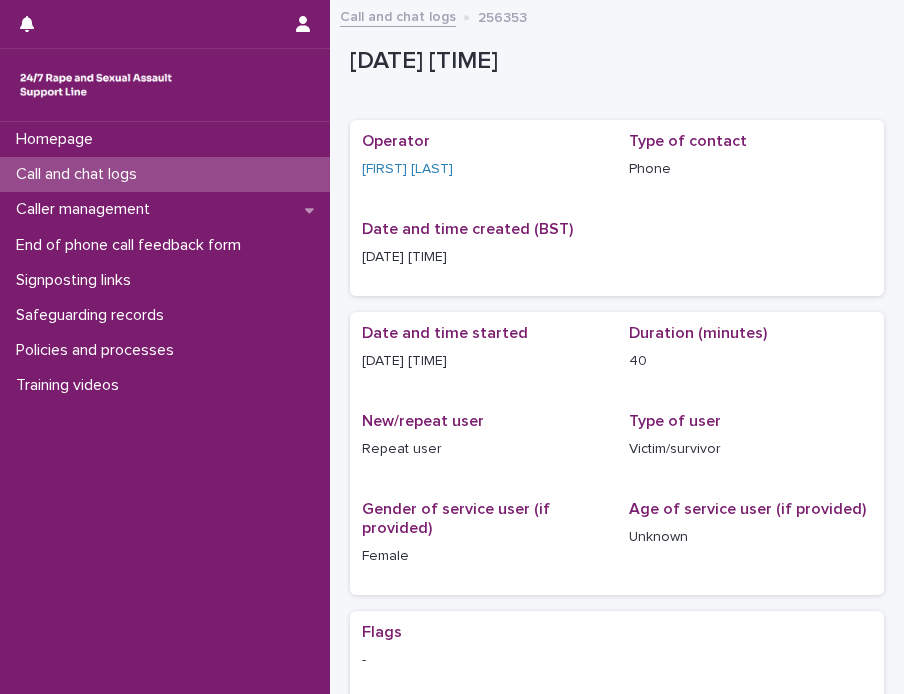 click on "Call and chat logs" at bounding box center (80, 174) 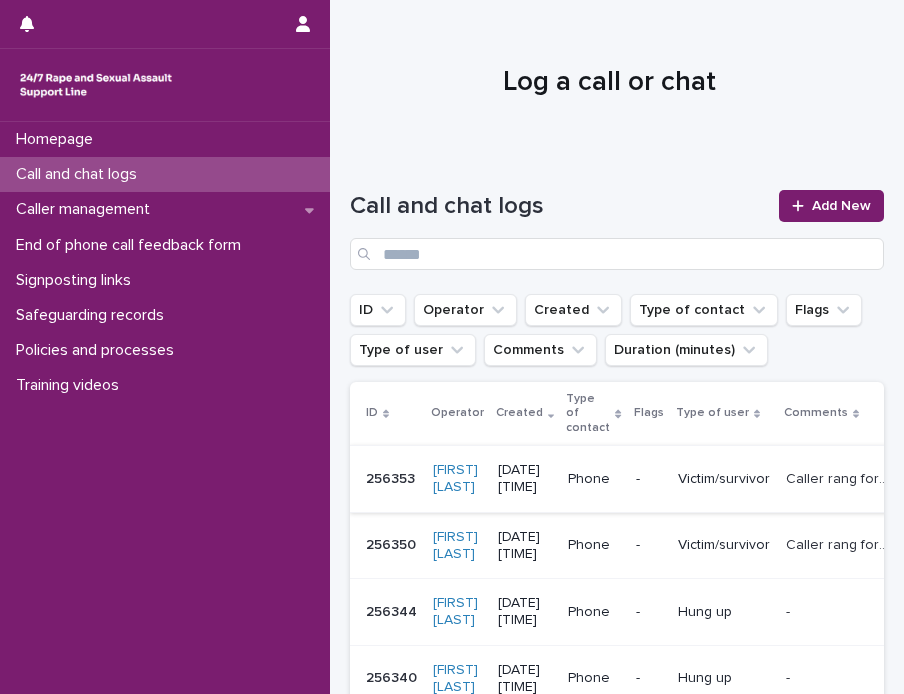 scroll, scrollTop: 100, scrollLeft: 0, axis: vertical 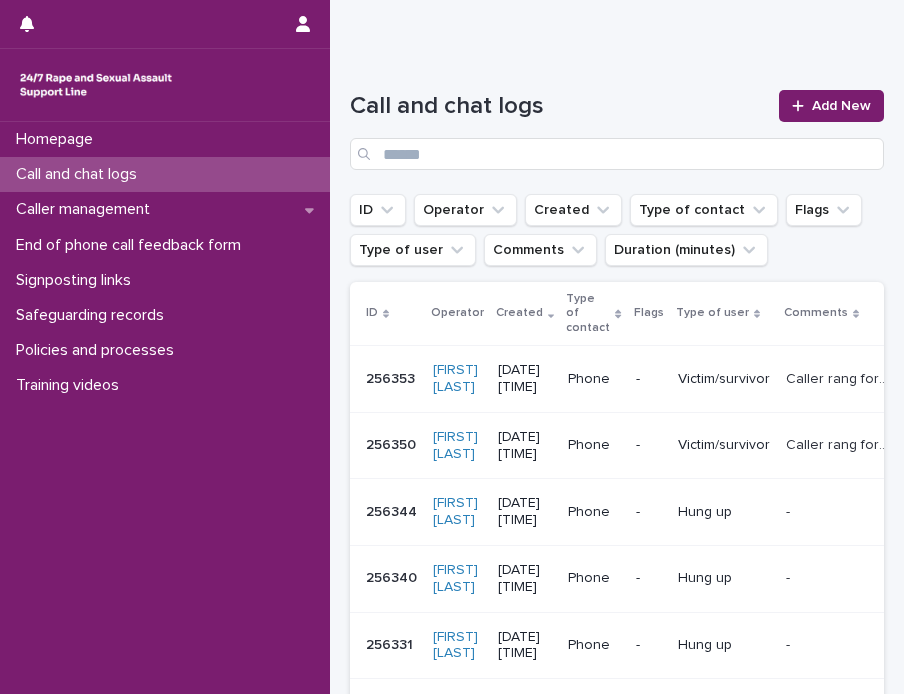 click on "256350" at bounding box center (393, 443) 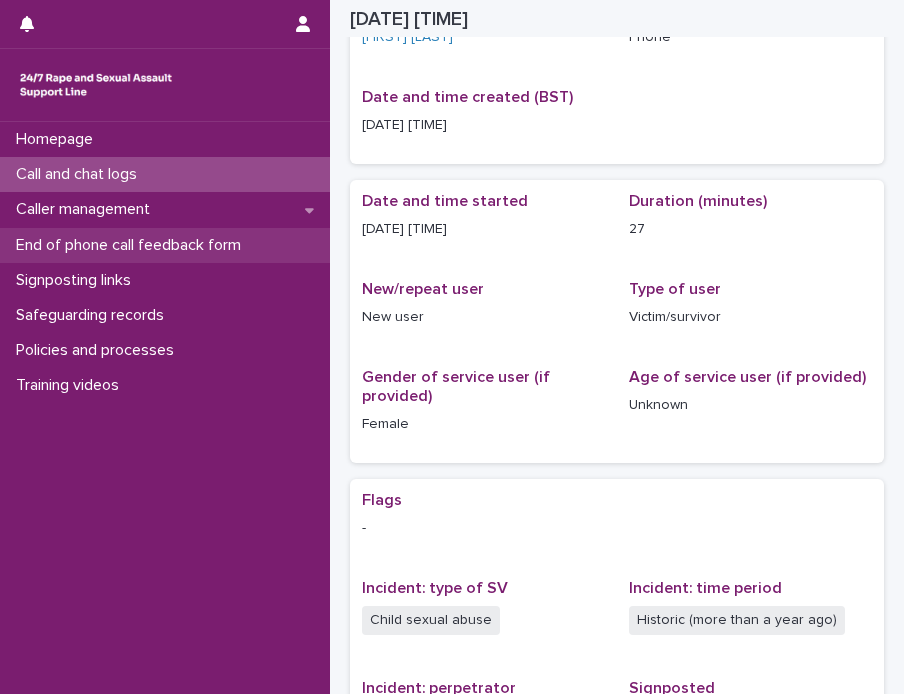 scroll, scrollTop: 0, scrollLeft: 0, axis: both 